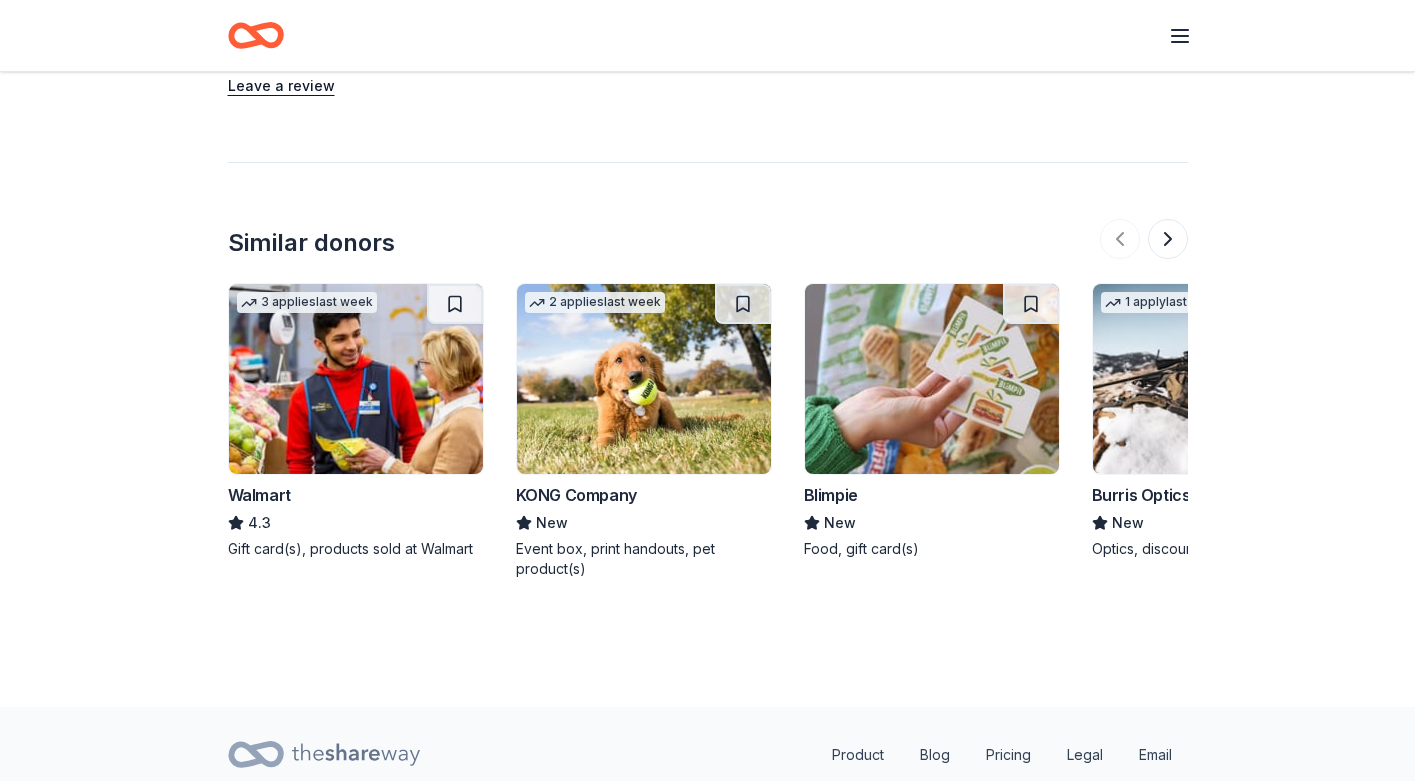 scroll, scrollTop: 2020, scrollLeft: 0, axis: vertical 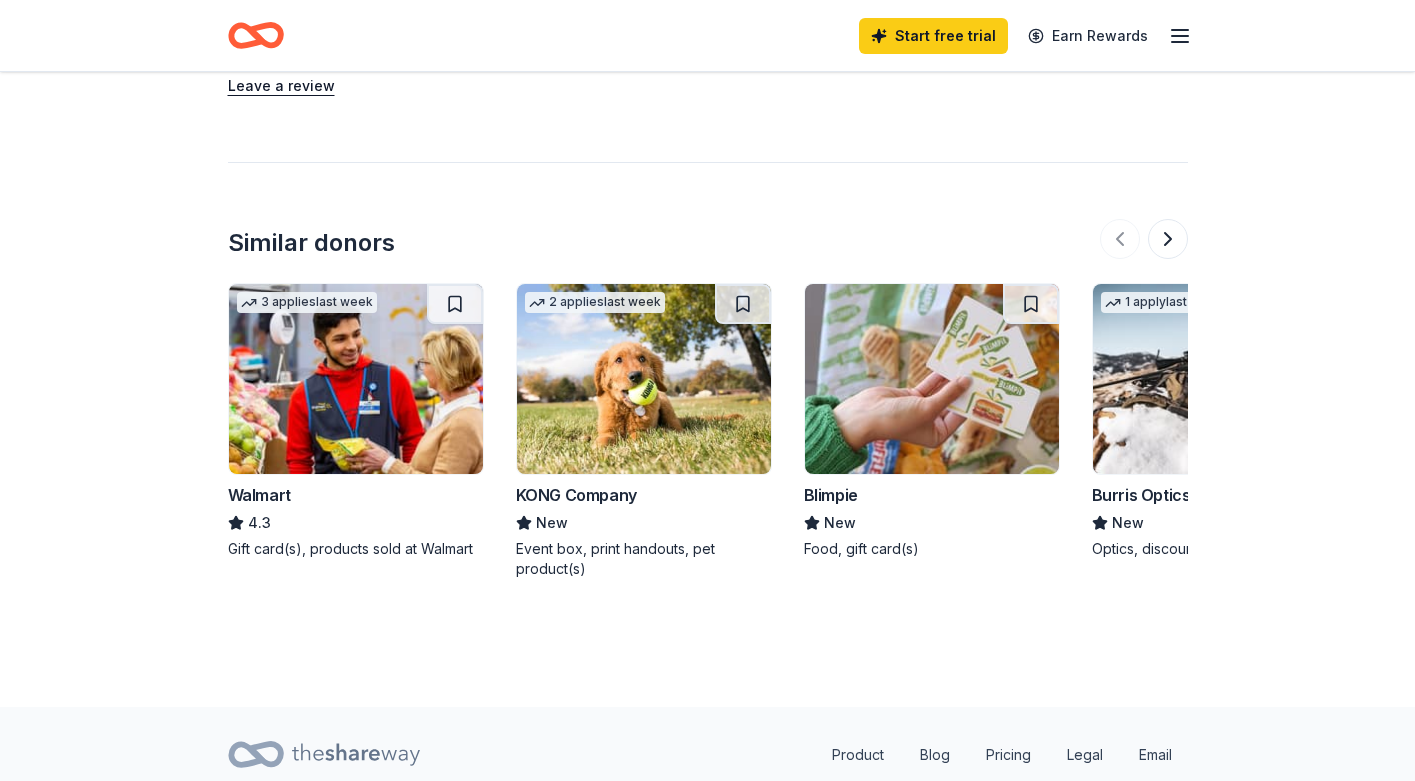click at bounding box center [644, 379] 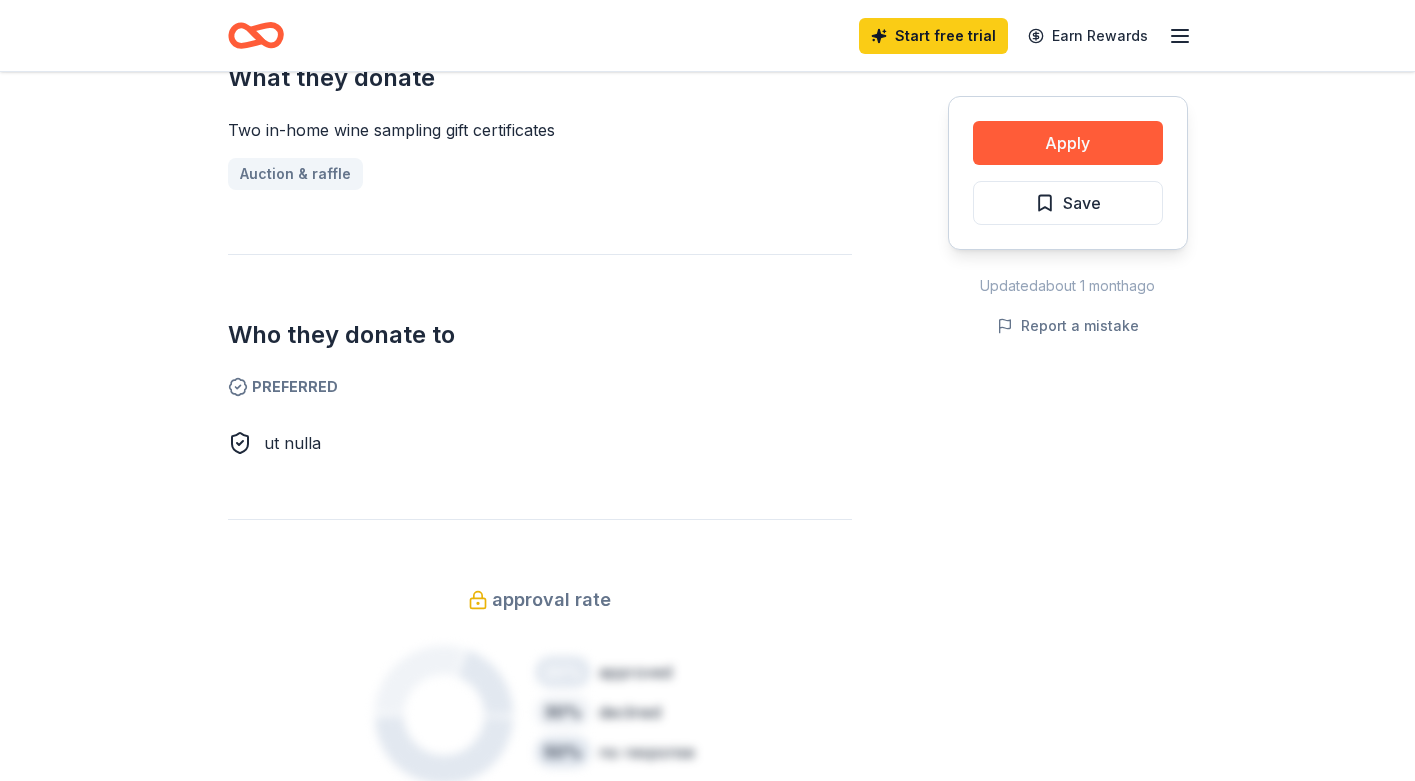 scroll, scrollTop: 848, scrollLeft: 0, axis: vertical 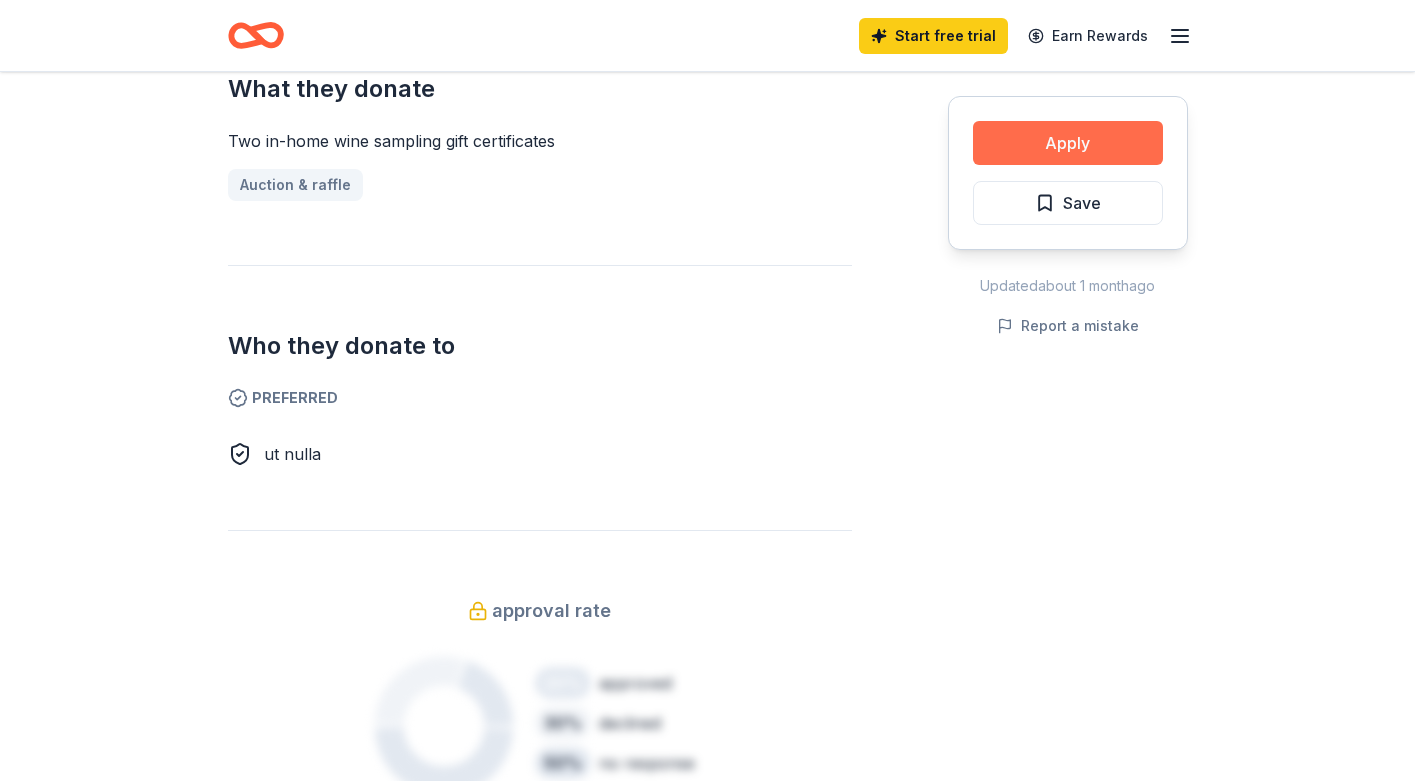click on "Apply" at bounding box center [1068, 143] 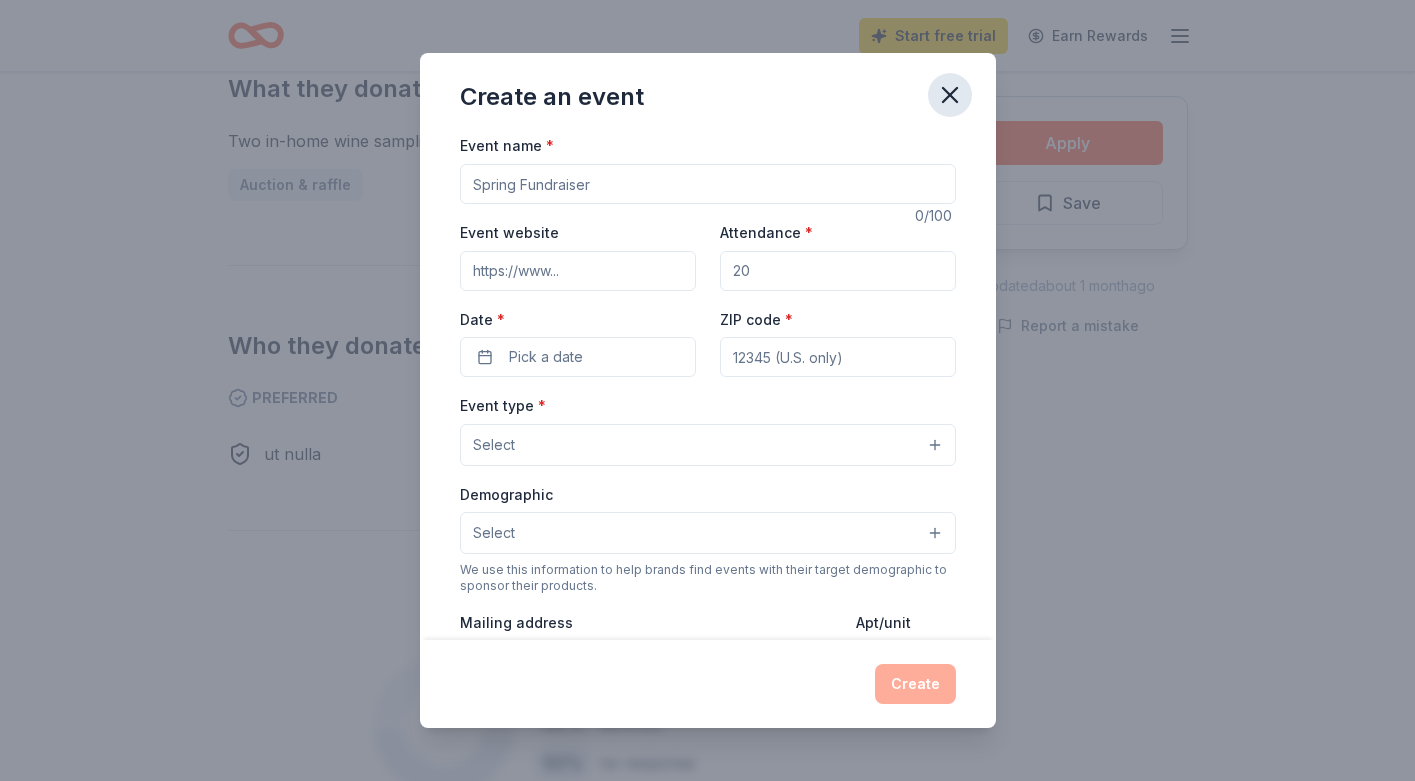 click 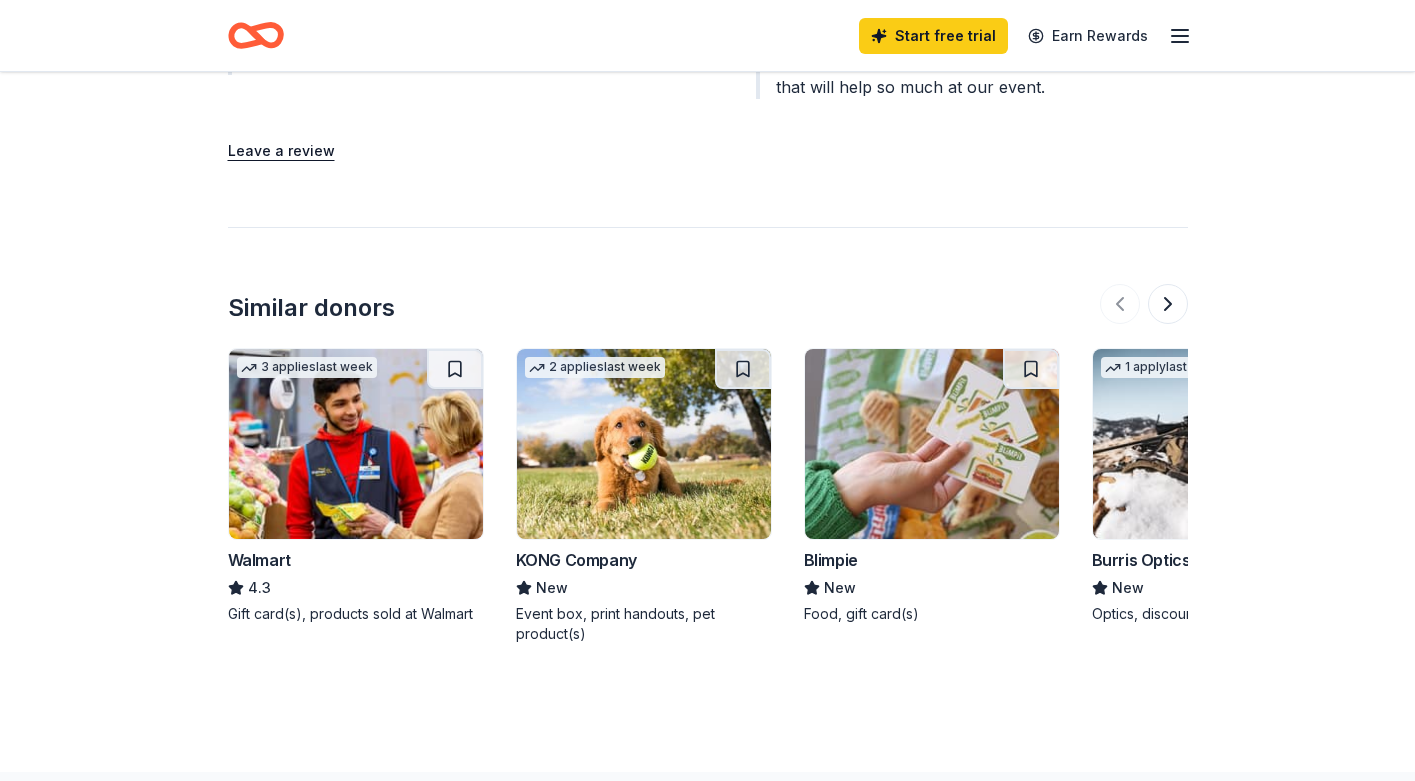 scroll, scrollTop: 1960, scrollLeft: 0, axis: vertical 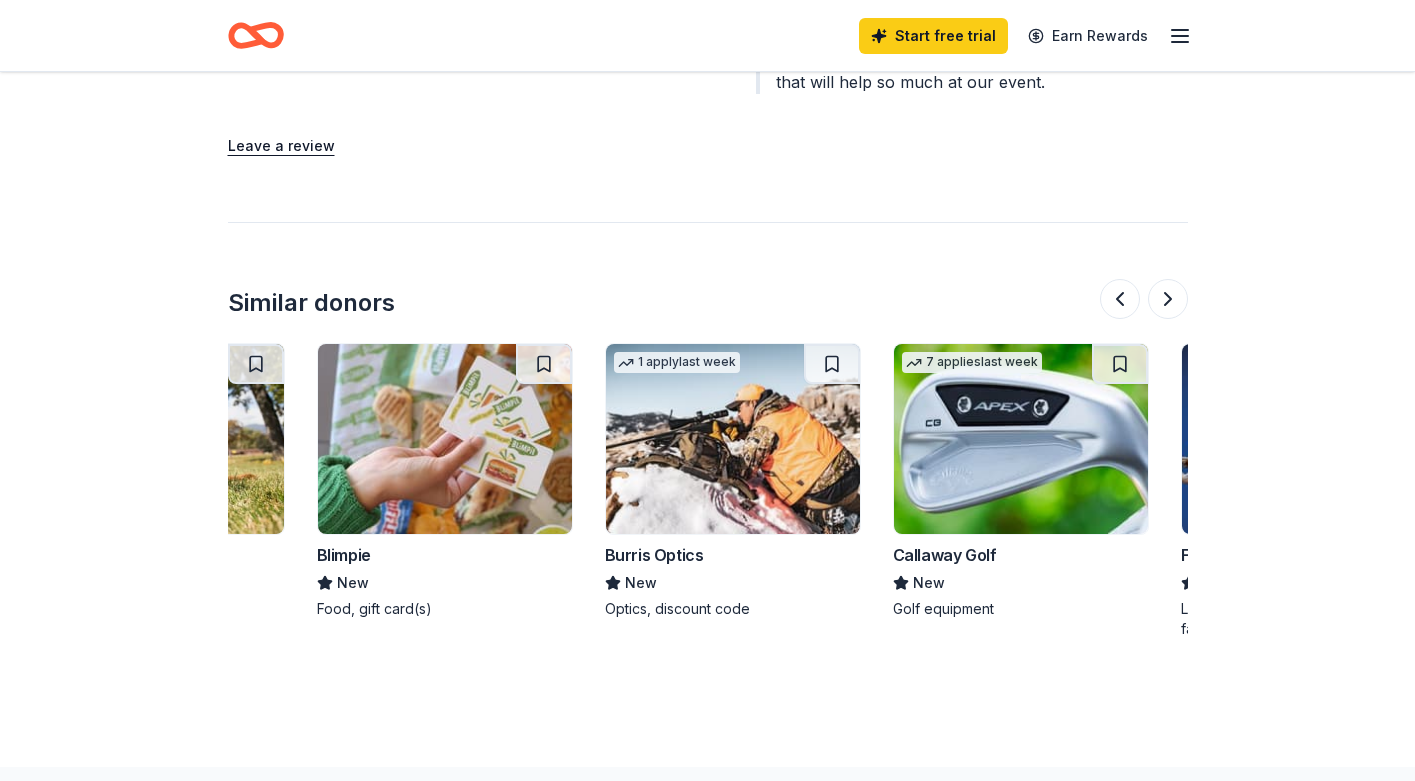 click at bounding box center [1021, 439] 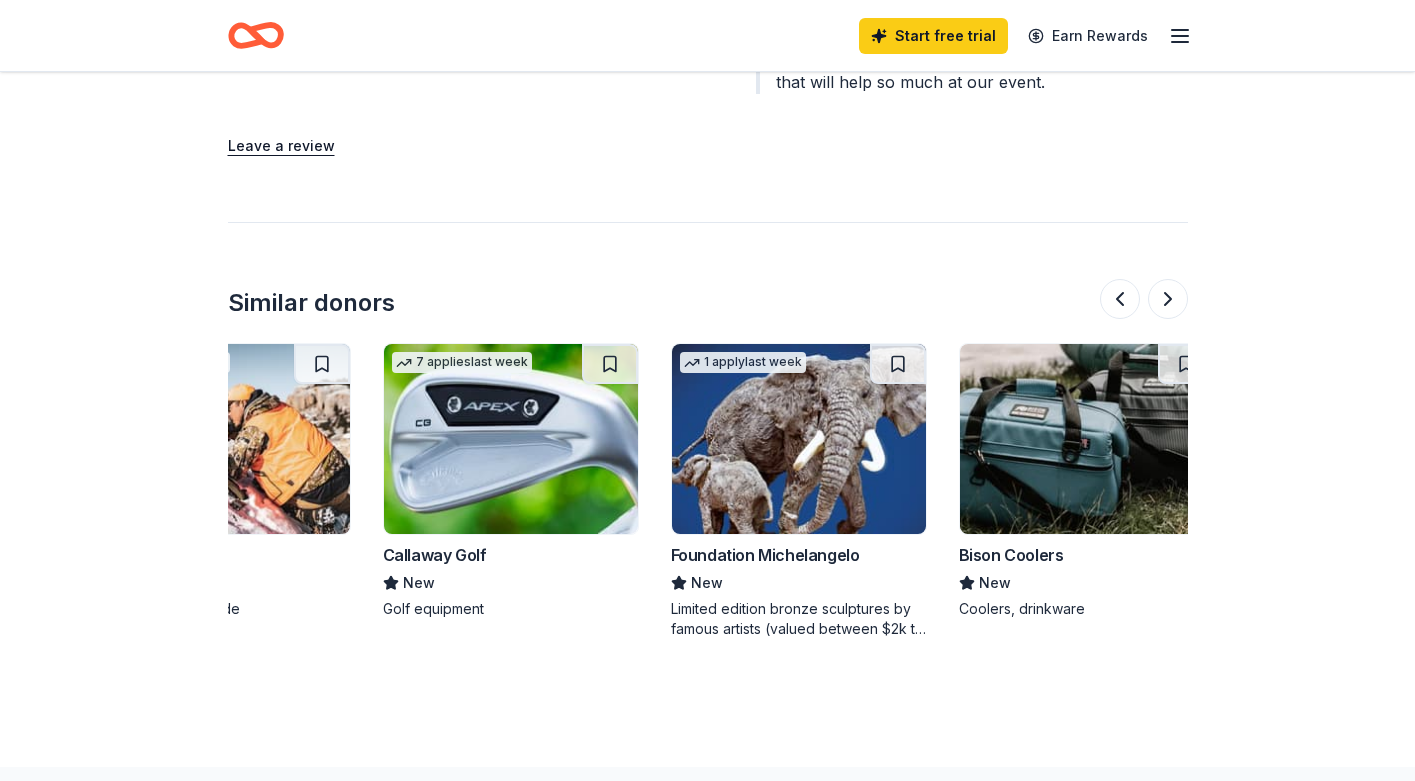 scroll, scrollTop: 0, scrollLeft: 999, axis: horizontal 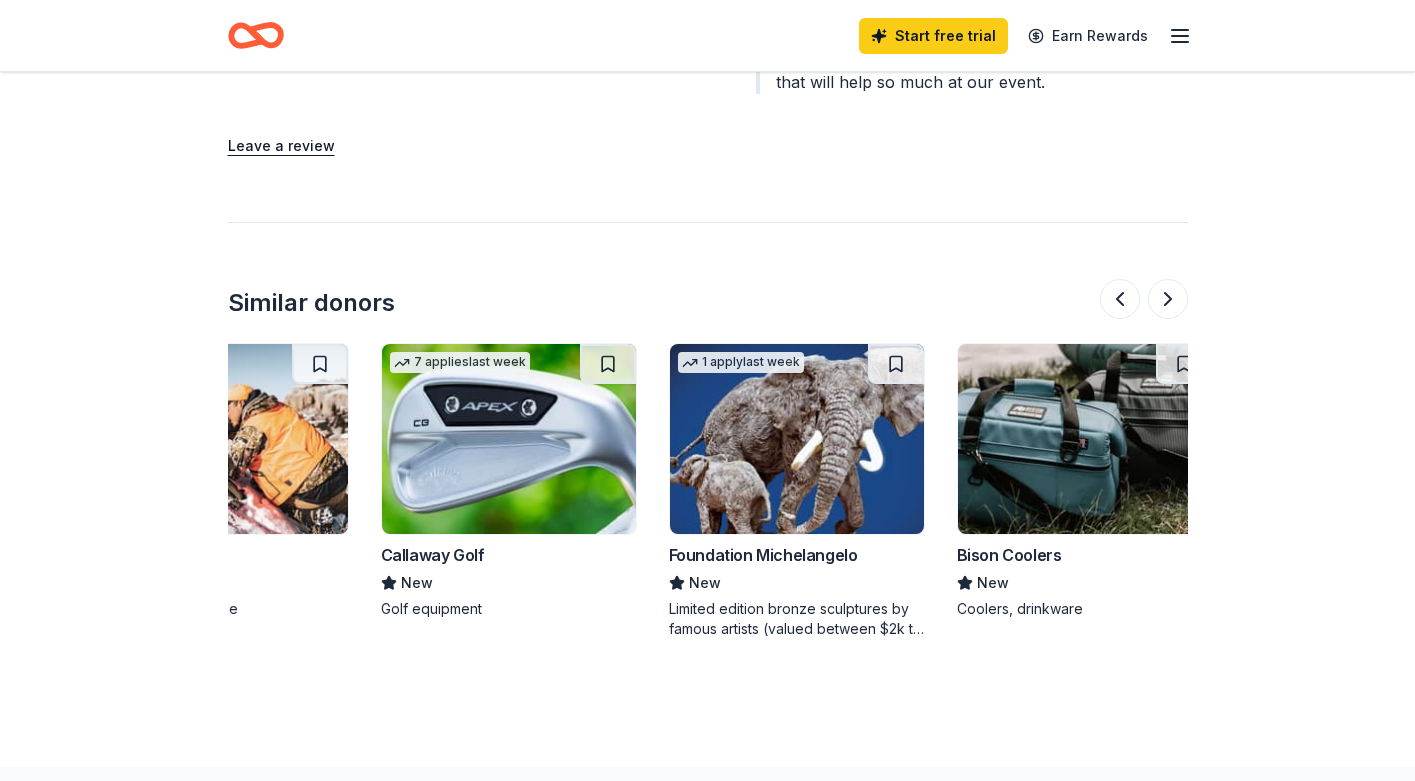 click at bounding box center [797, 439] 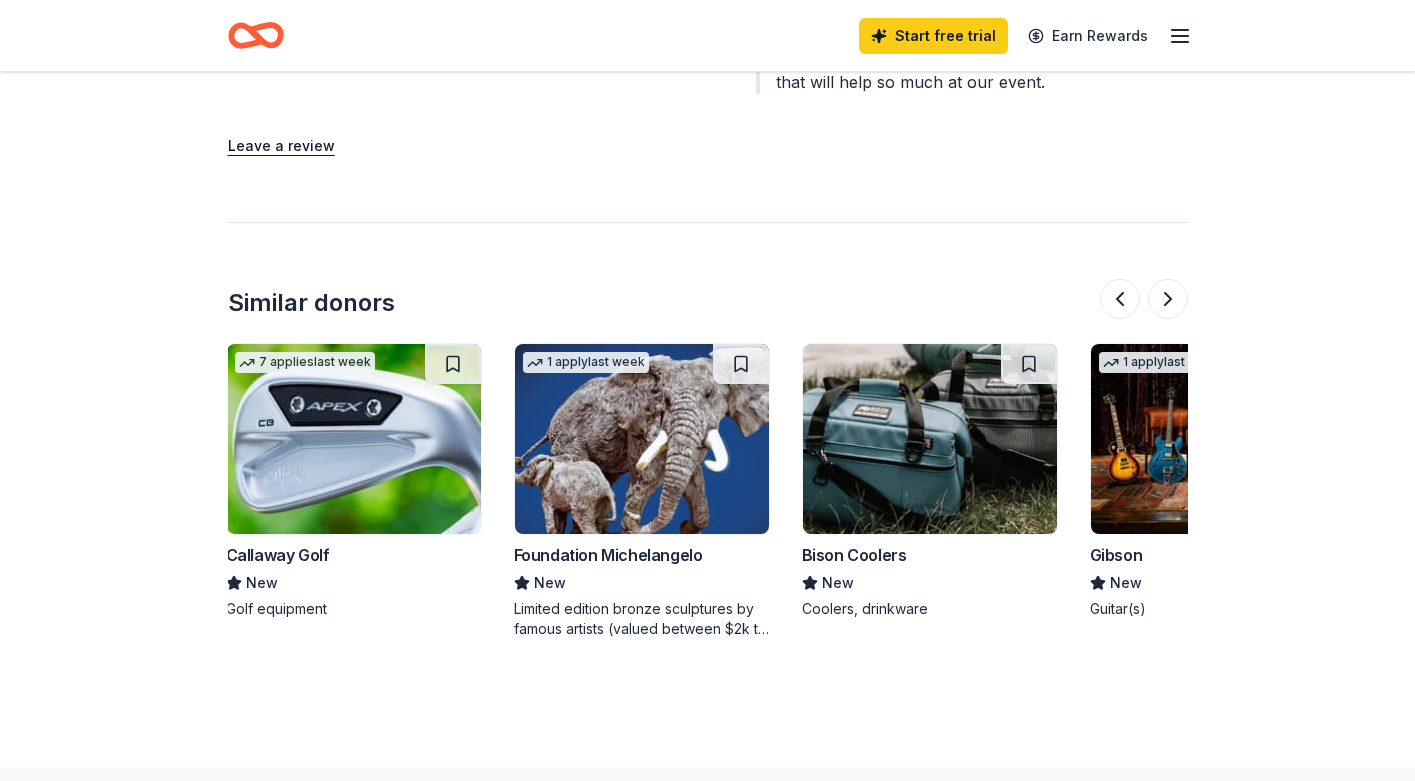 scroll, scrollTop: 0, scrollLeft: 1061, axis: horizontal 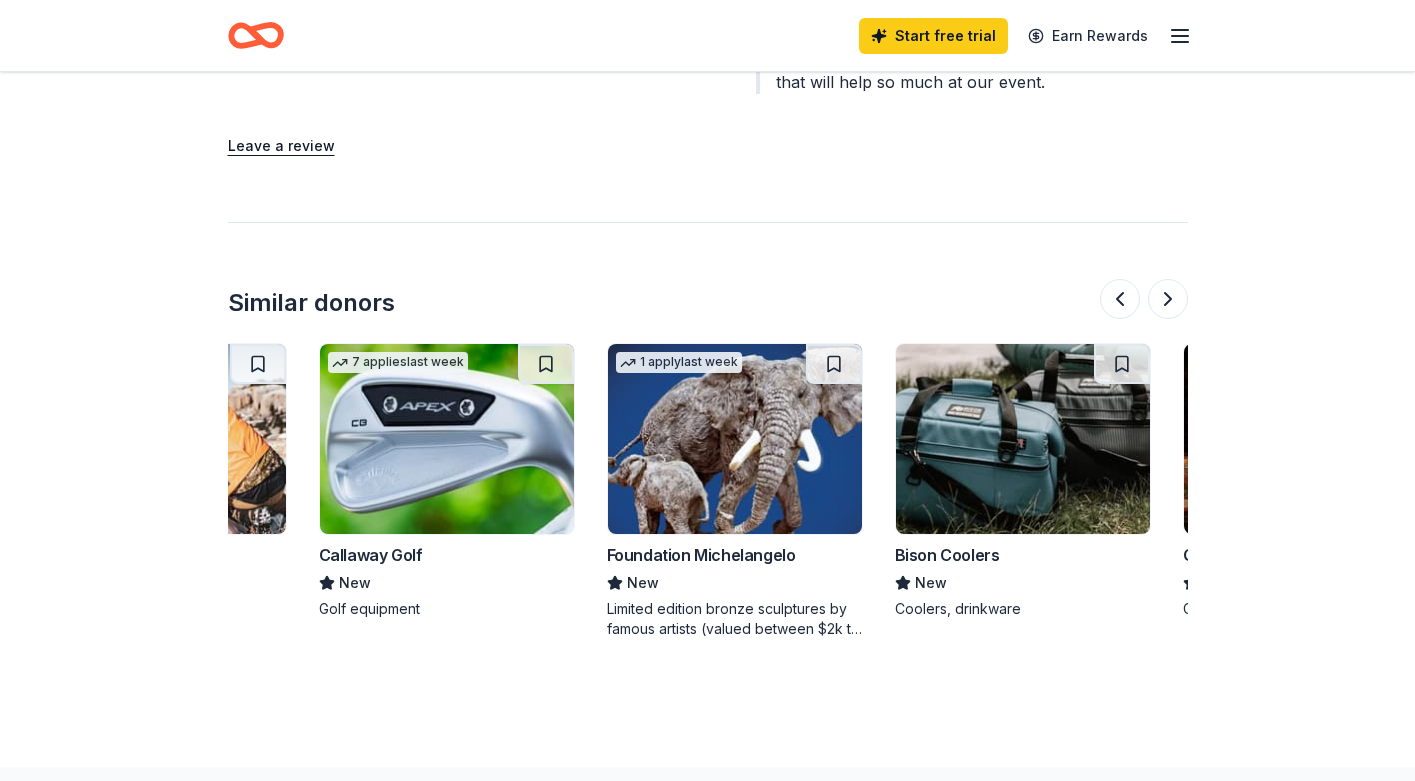 click at bounding box center [1023, 439] 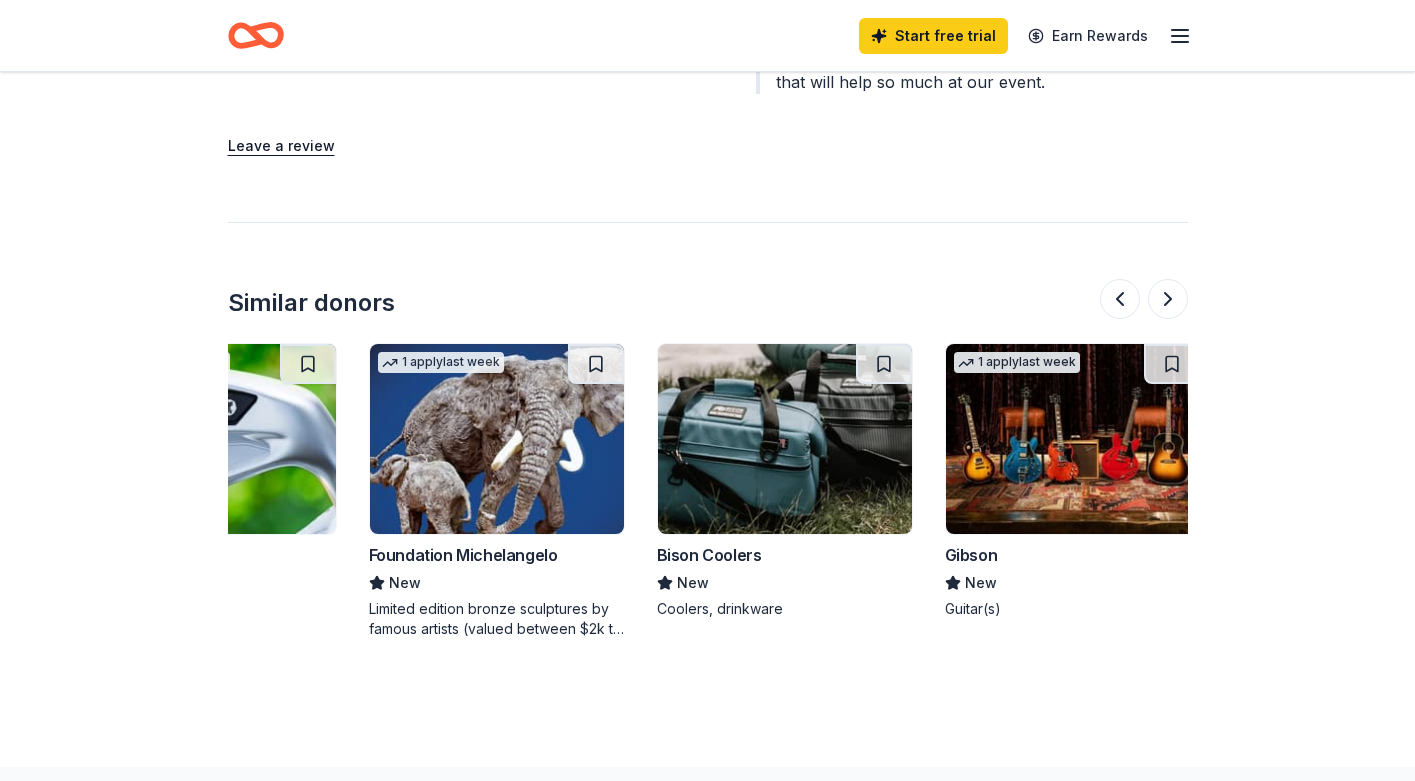 scroll, scrollTop: 0, scrollLeft: 1305, axis: horizontal 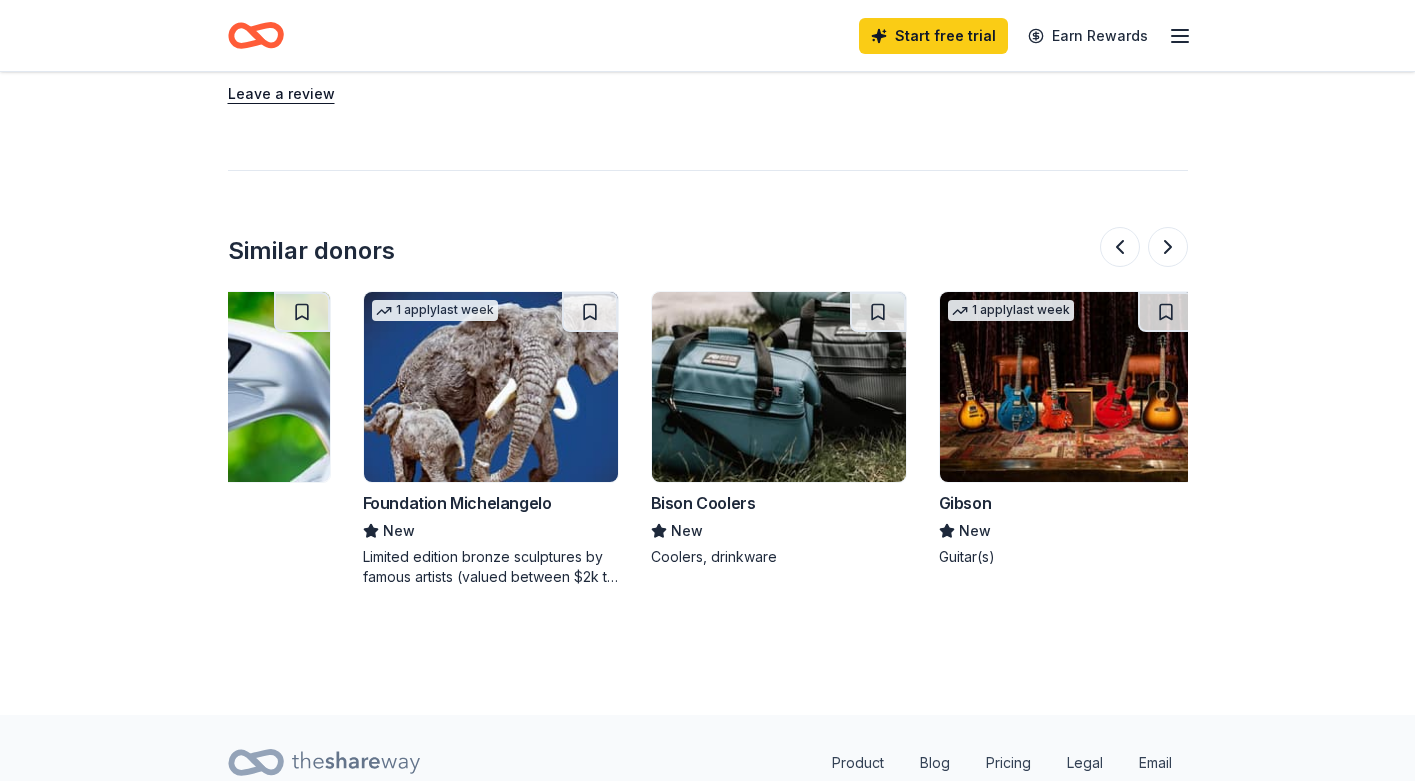 click at bounding box center (1067, 387) 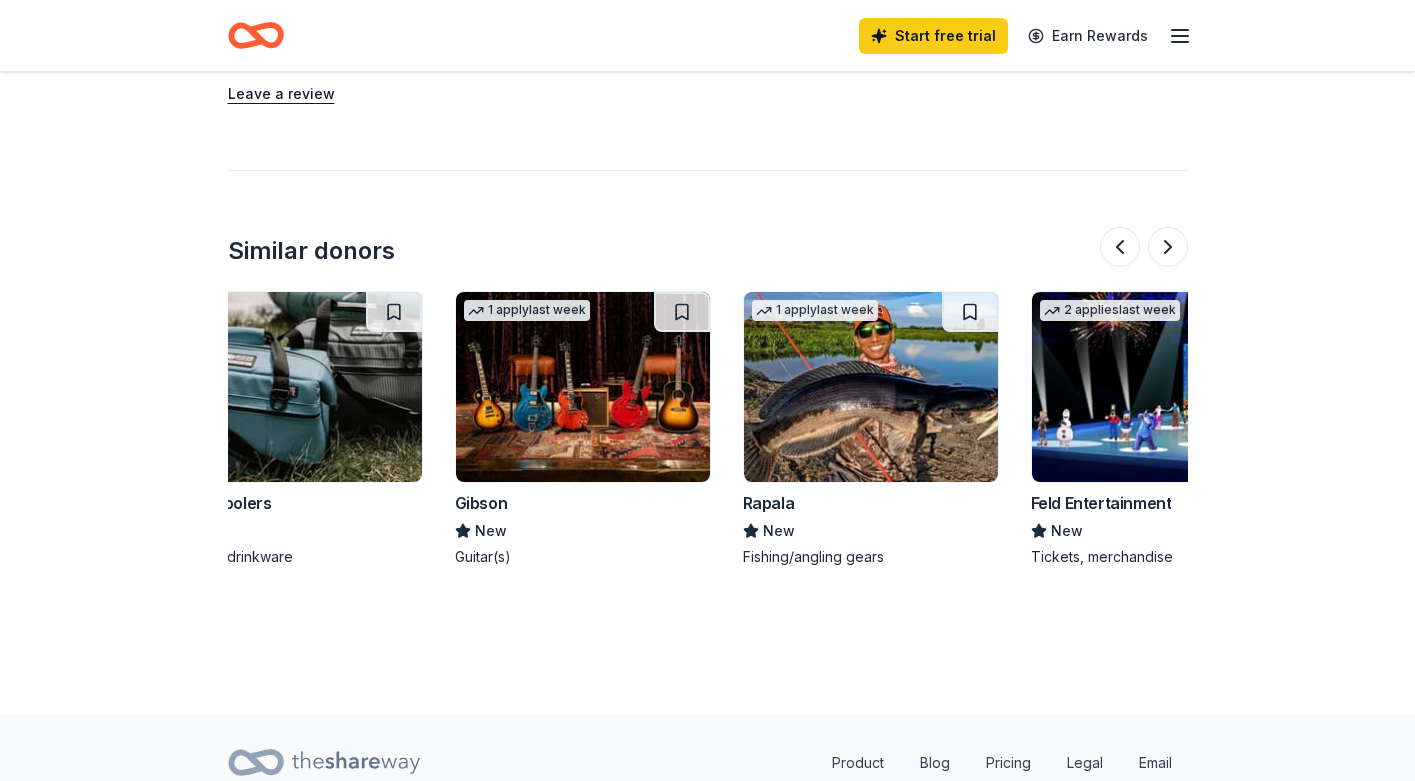 scroll, scrollTop: 0, scrollLeft: 1791, axis: horizontal 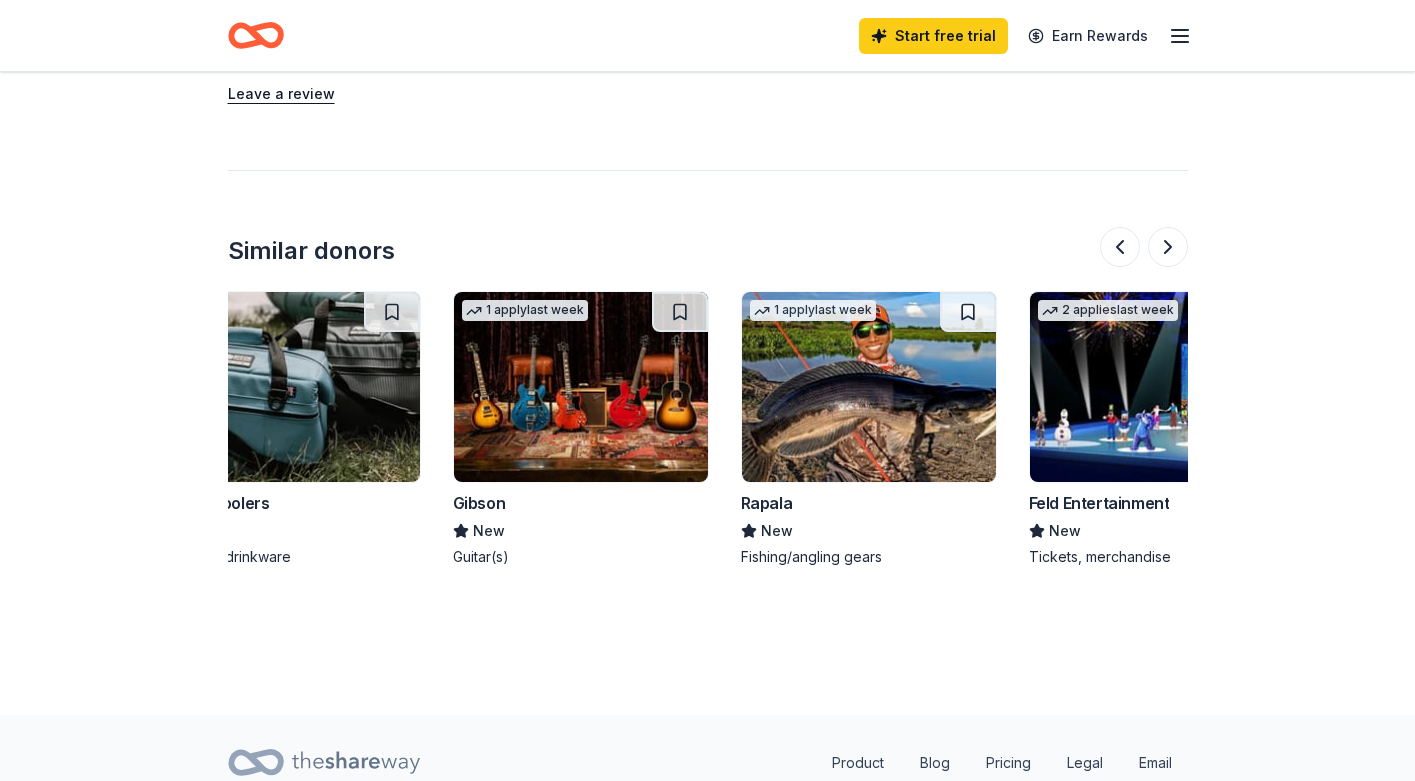 click at bounding box center [869, 387] 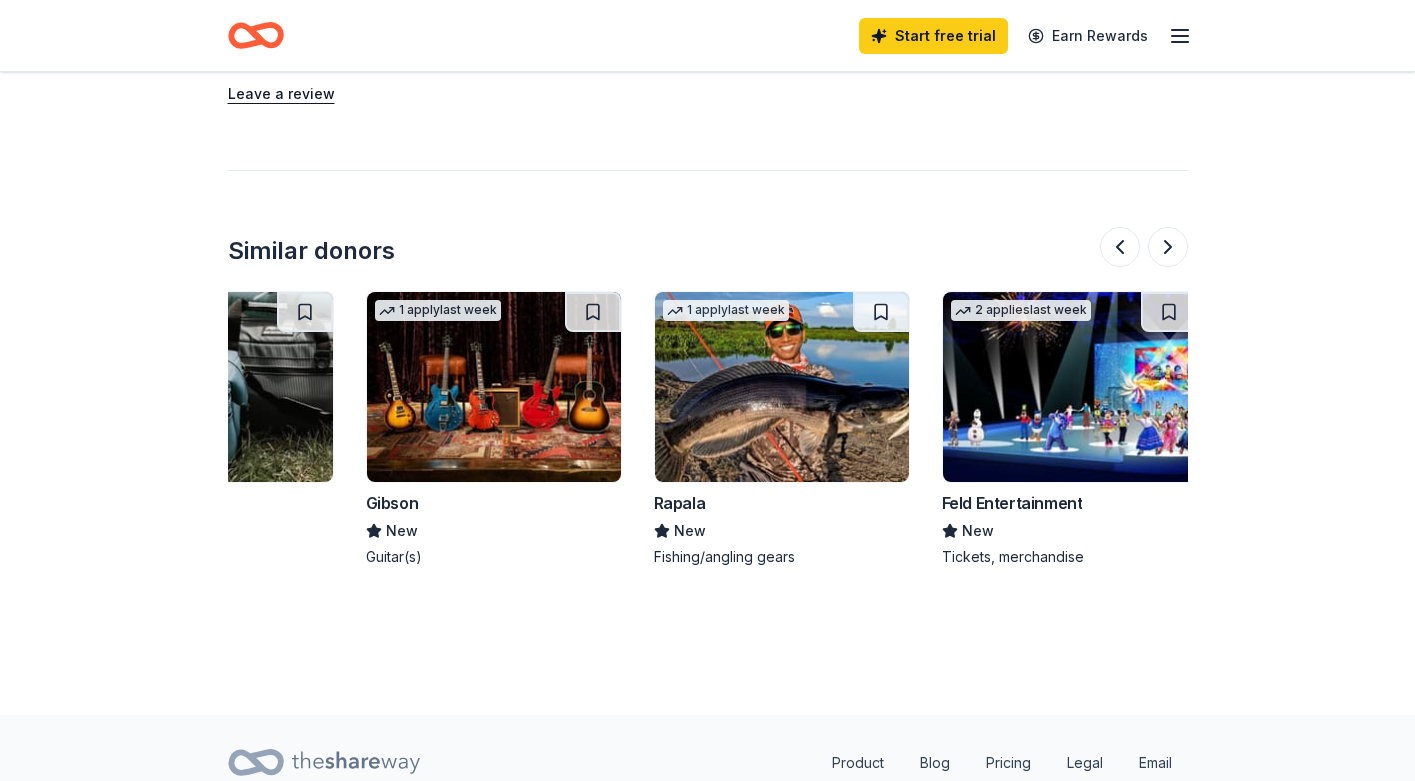 scroll, scrollTop: 0, scrollLeft: 1888, axis: horizontal 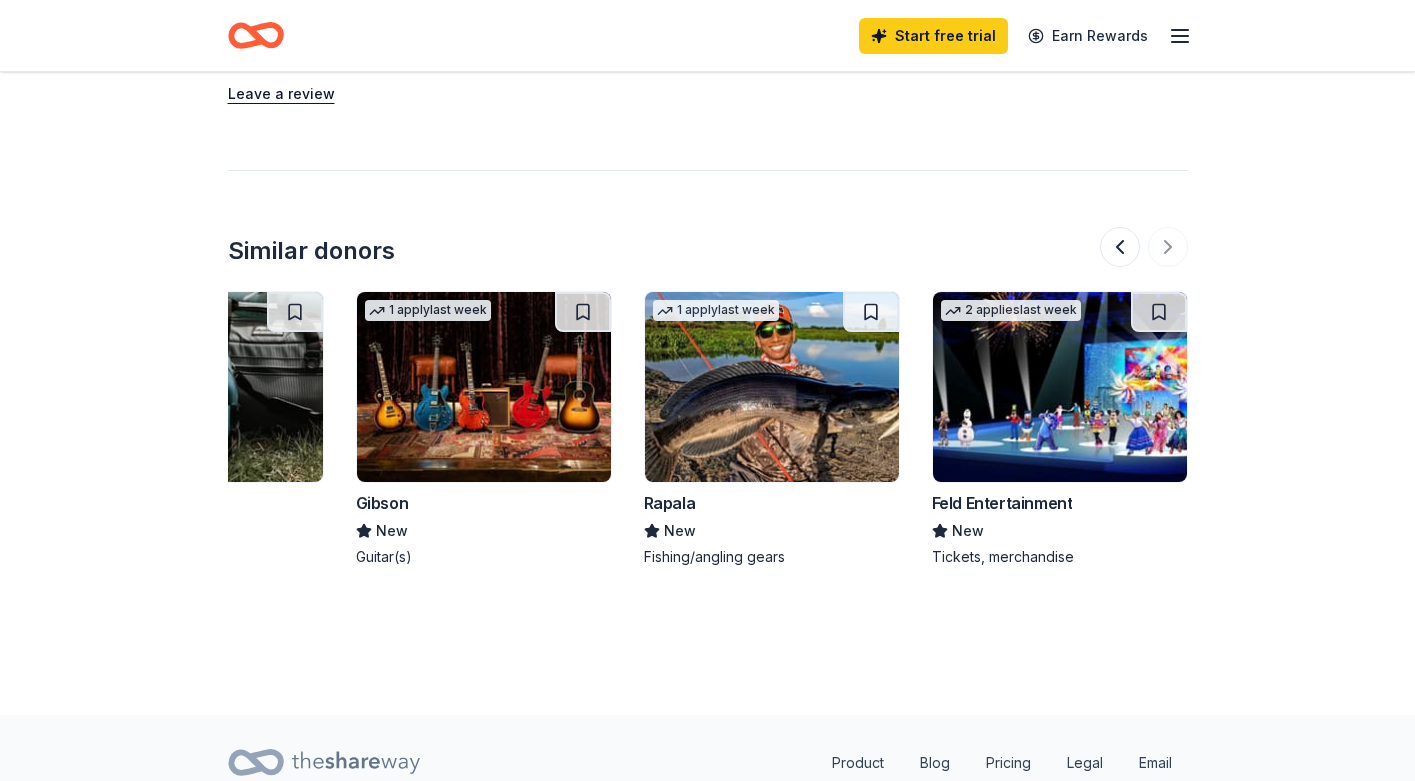 click at bounding box center [1060, 387] 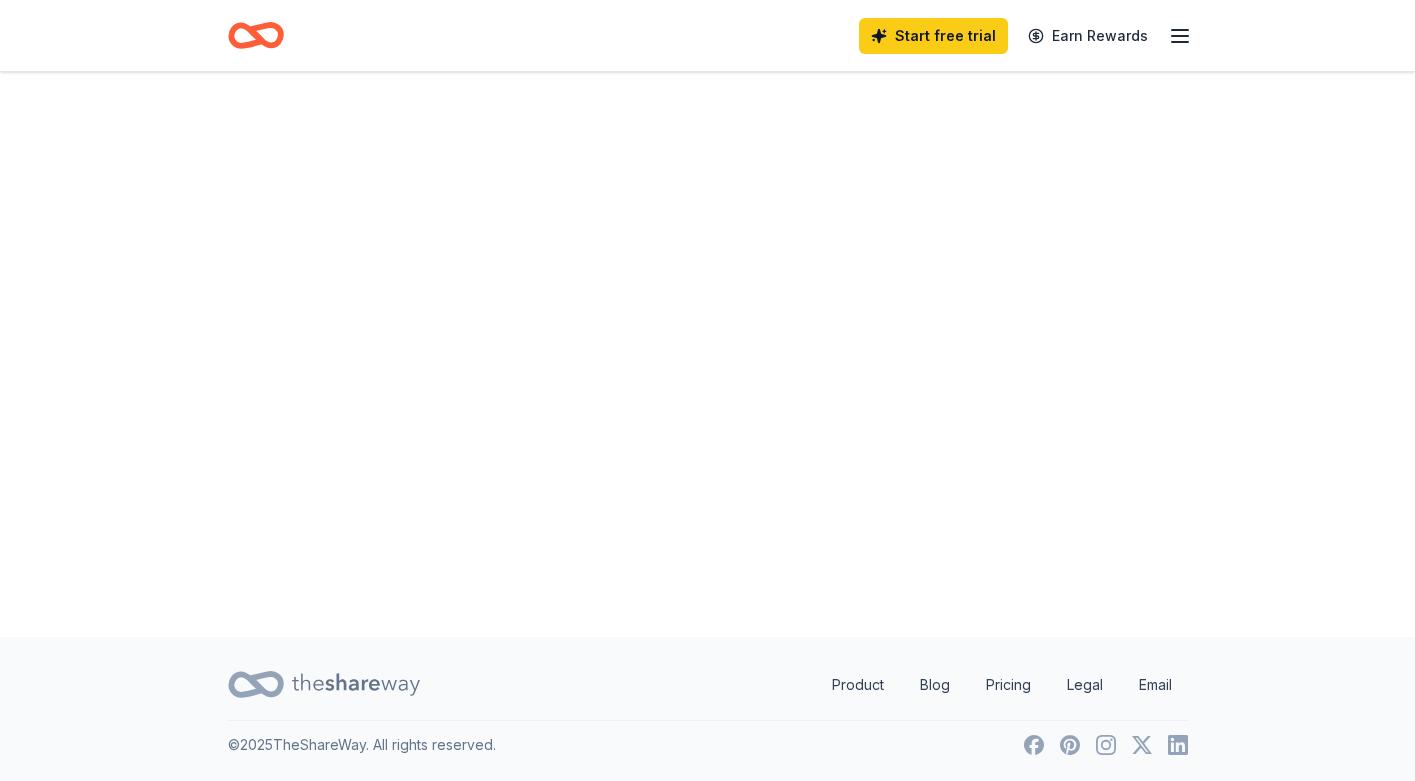 scroll, scrollTop: 0, scrollLeft: 0, axis: both 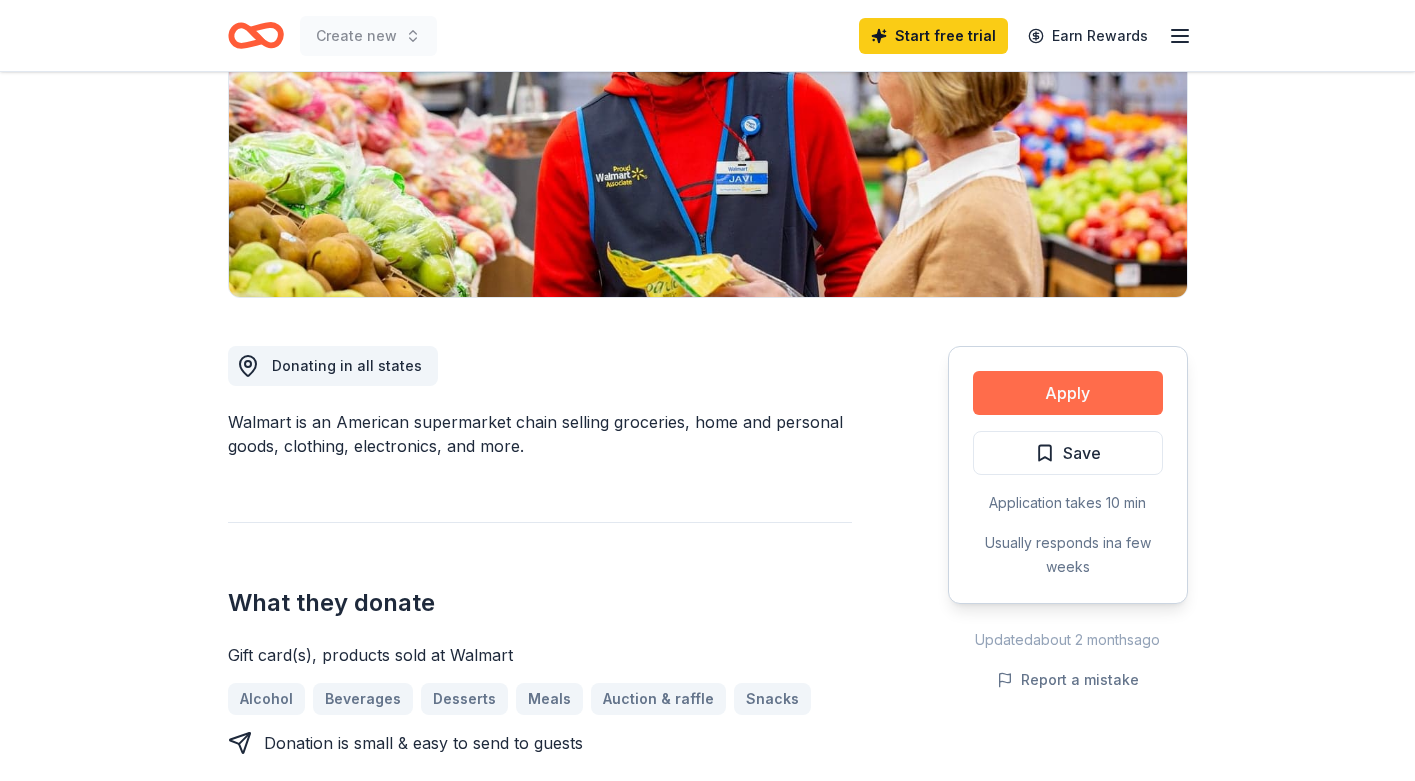 click on "Apply" at bounding box center (1068, 393) 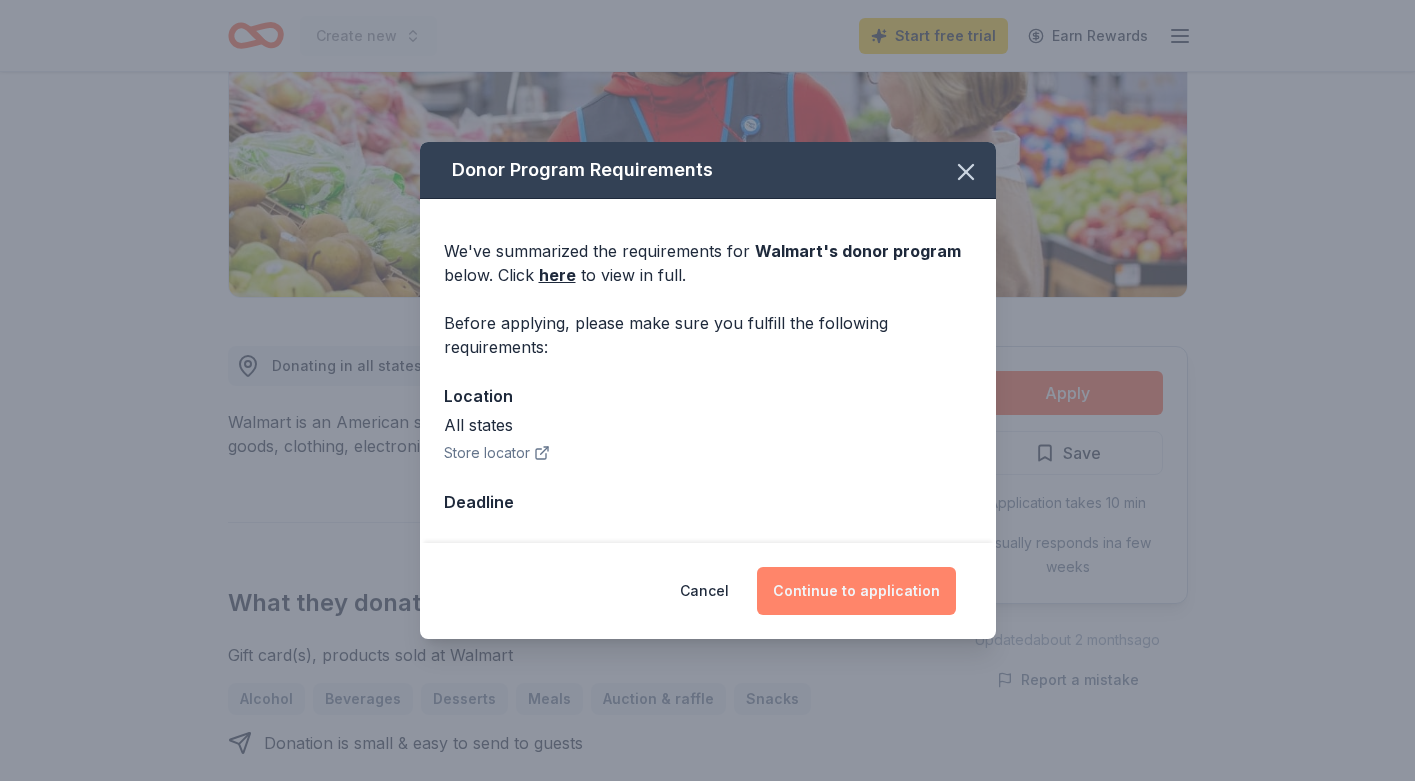 click on "Continue to application" at bounding box center (856, 591) 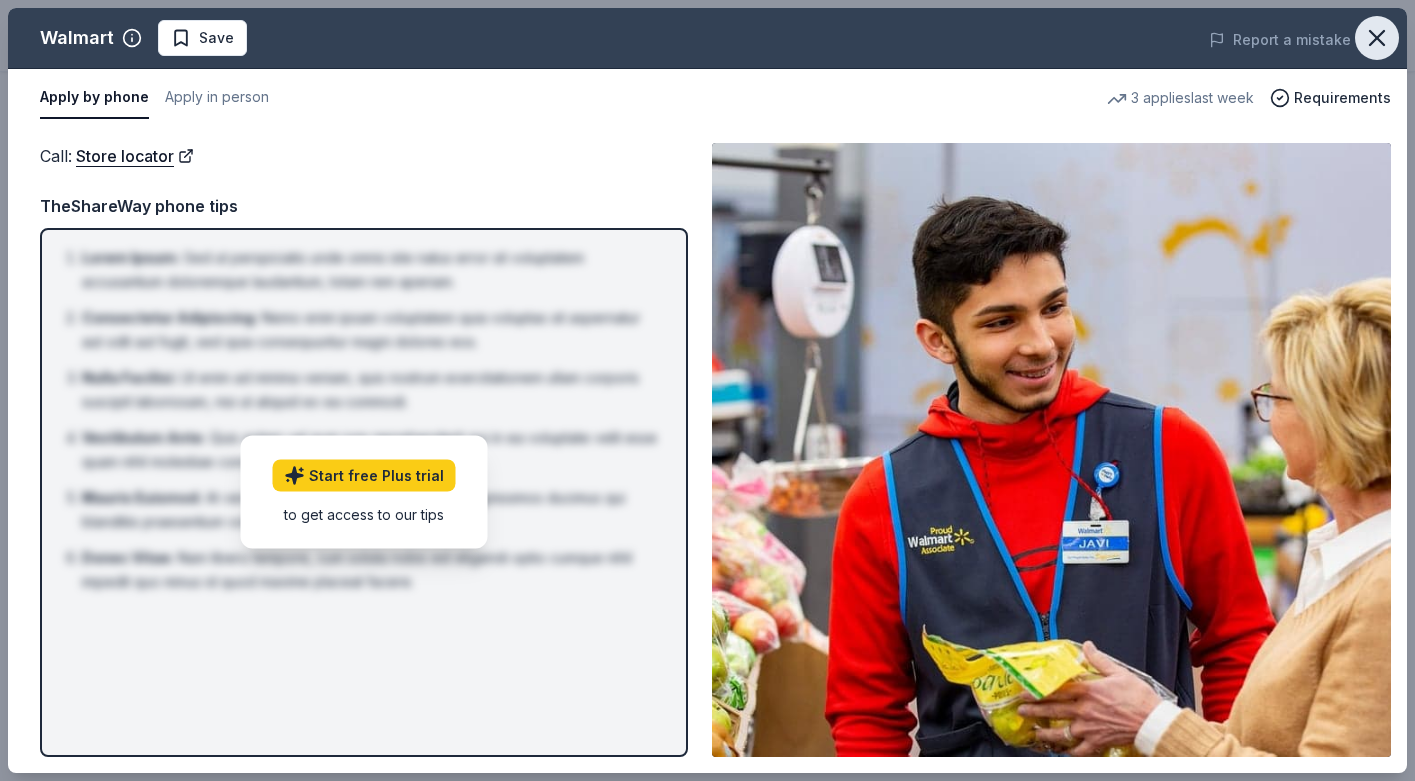 click 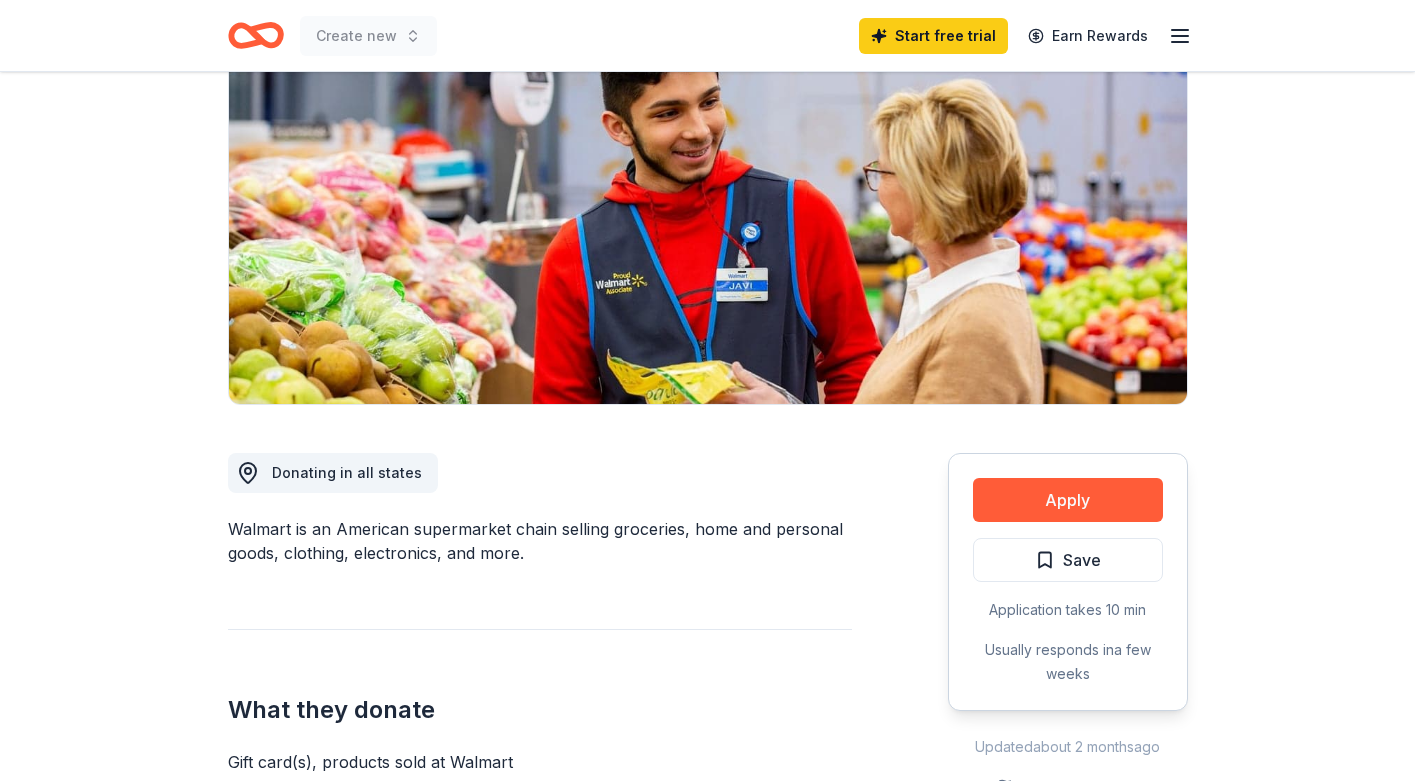 scroll, scrollTop: 0, scrollLeft: 0, axis: both 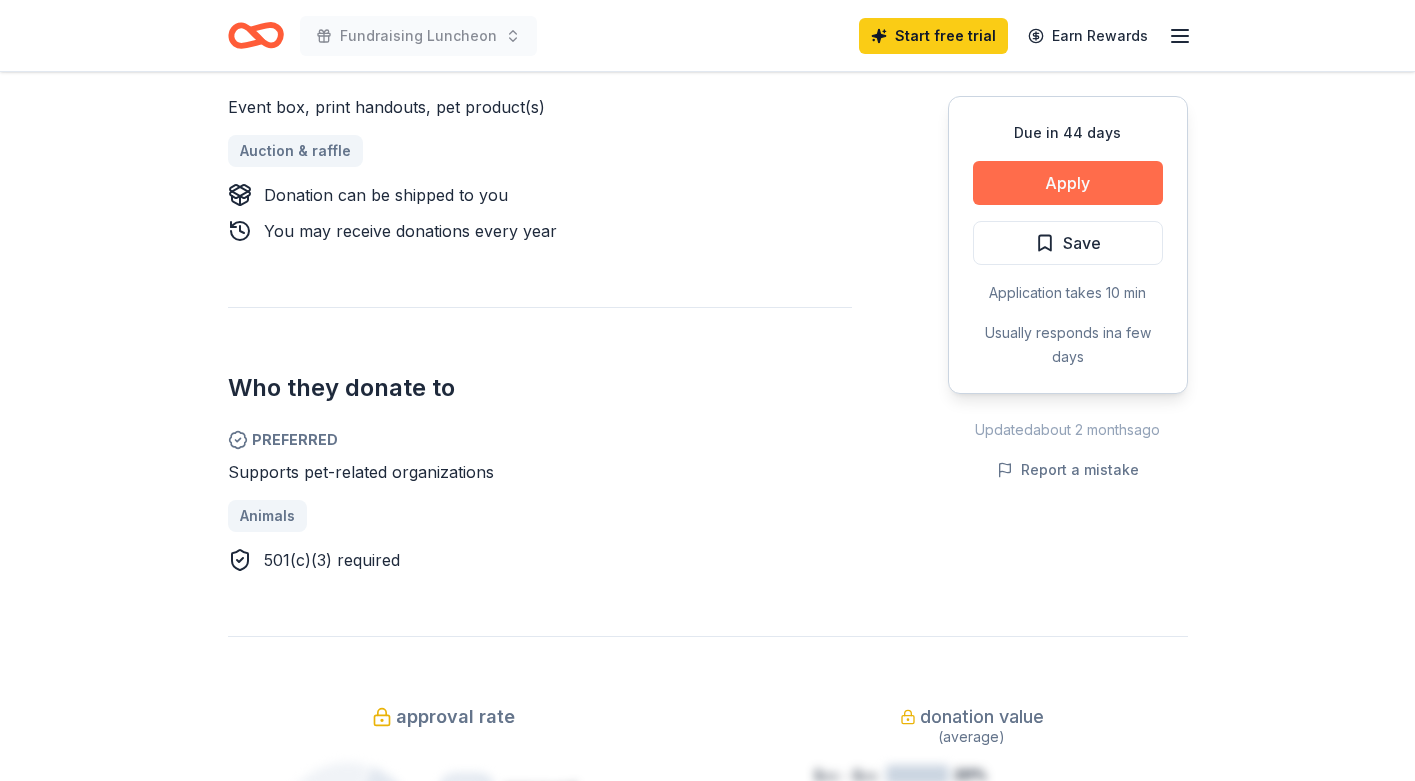click on "Apply" at bounding box center [1068, 183] 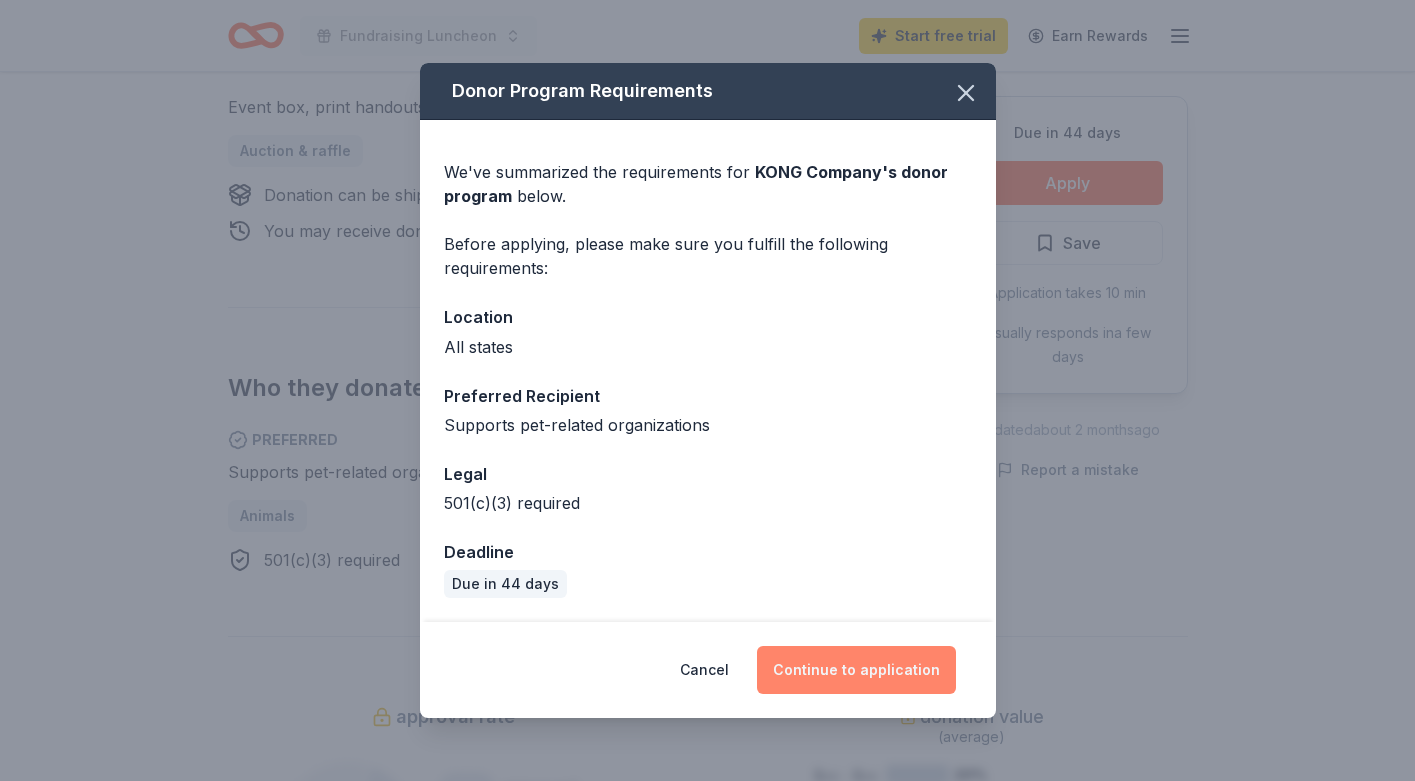 click on "Continue to application" at bounding box center (856, 670) 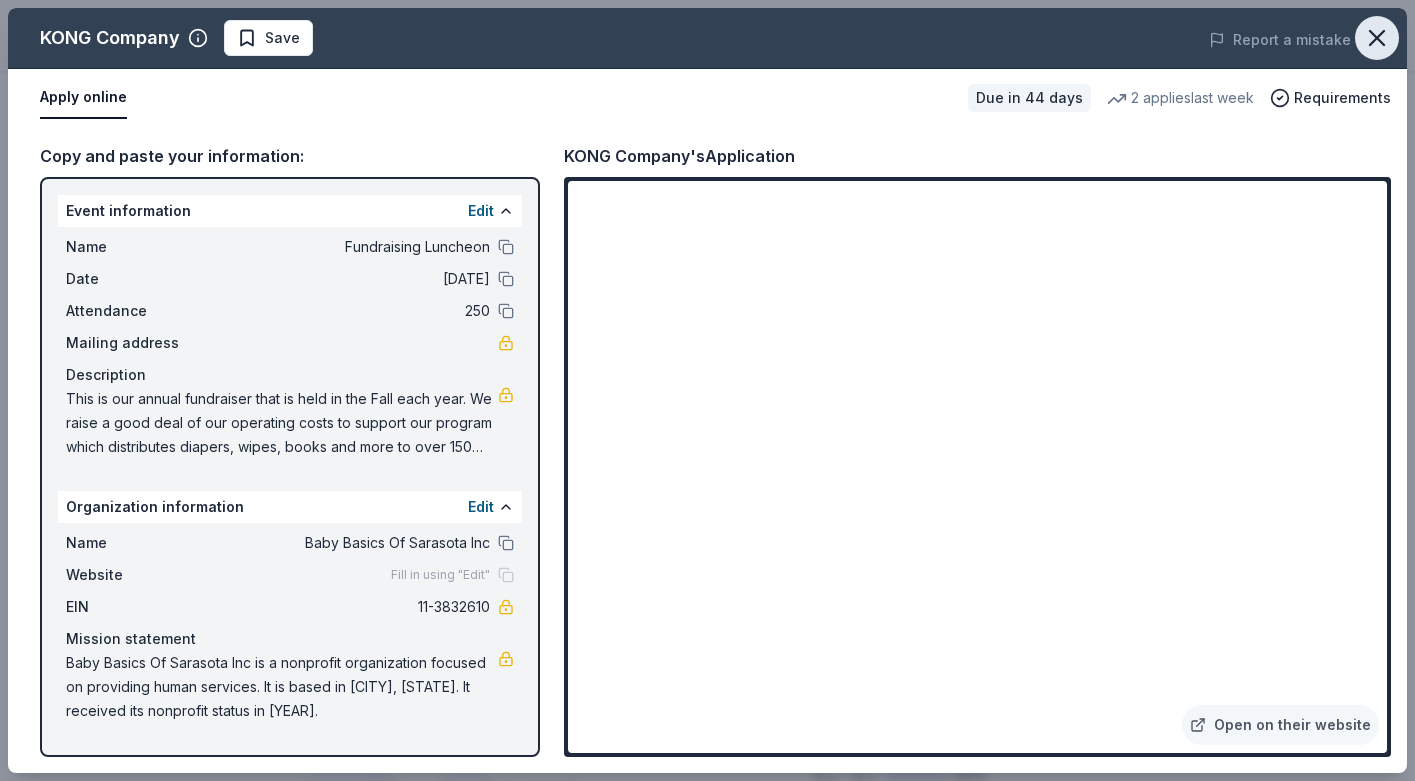 click 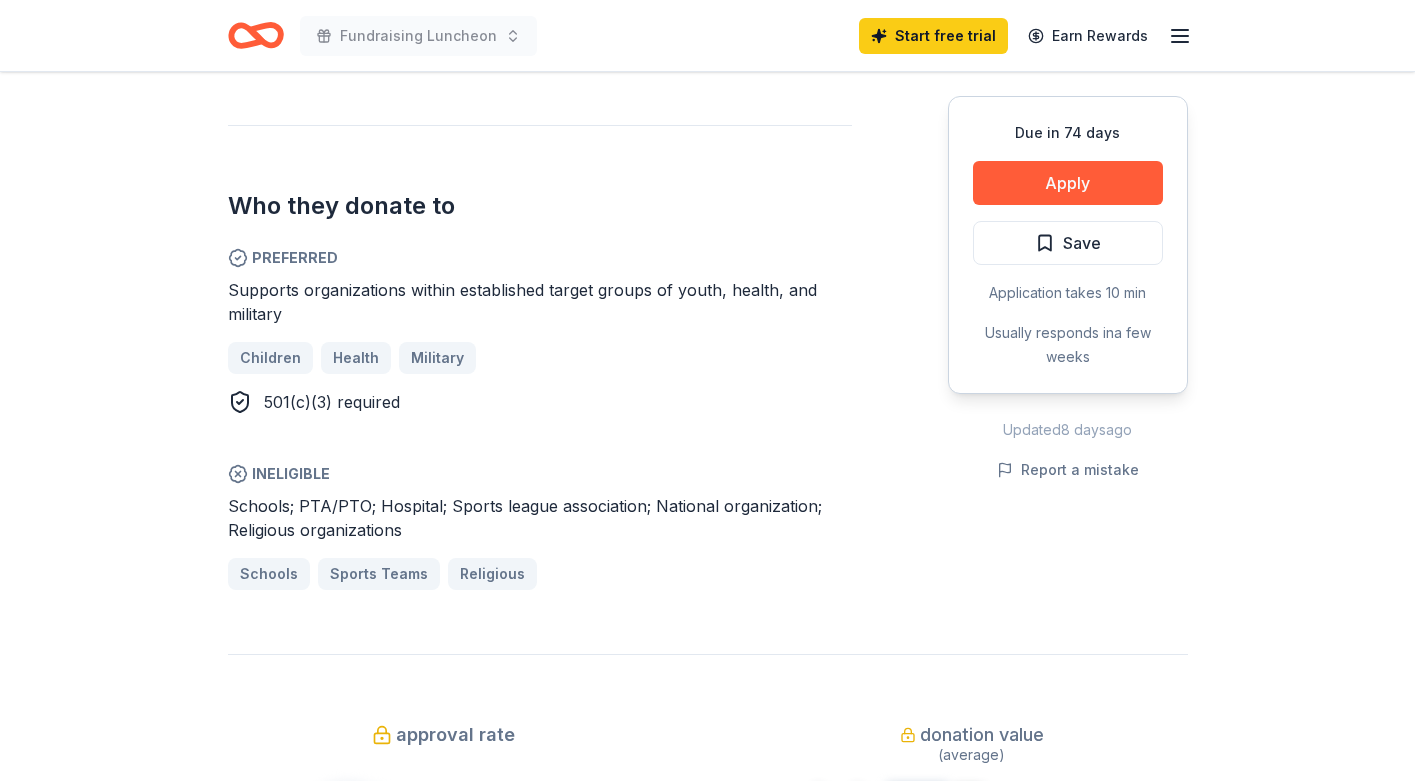 scroll, scrollTop: 993, scrollLeft: 0, axis: vertical 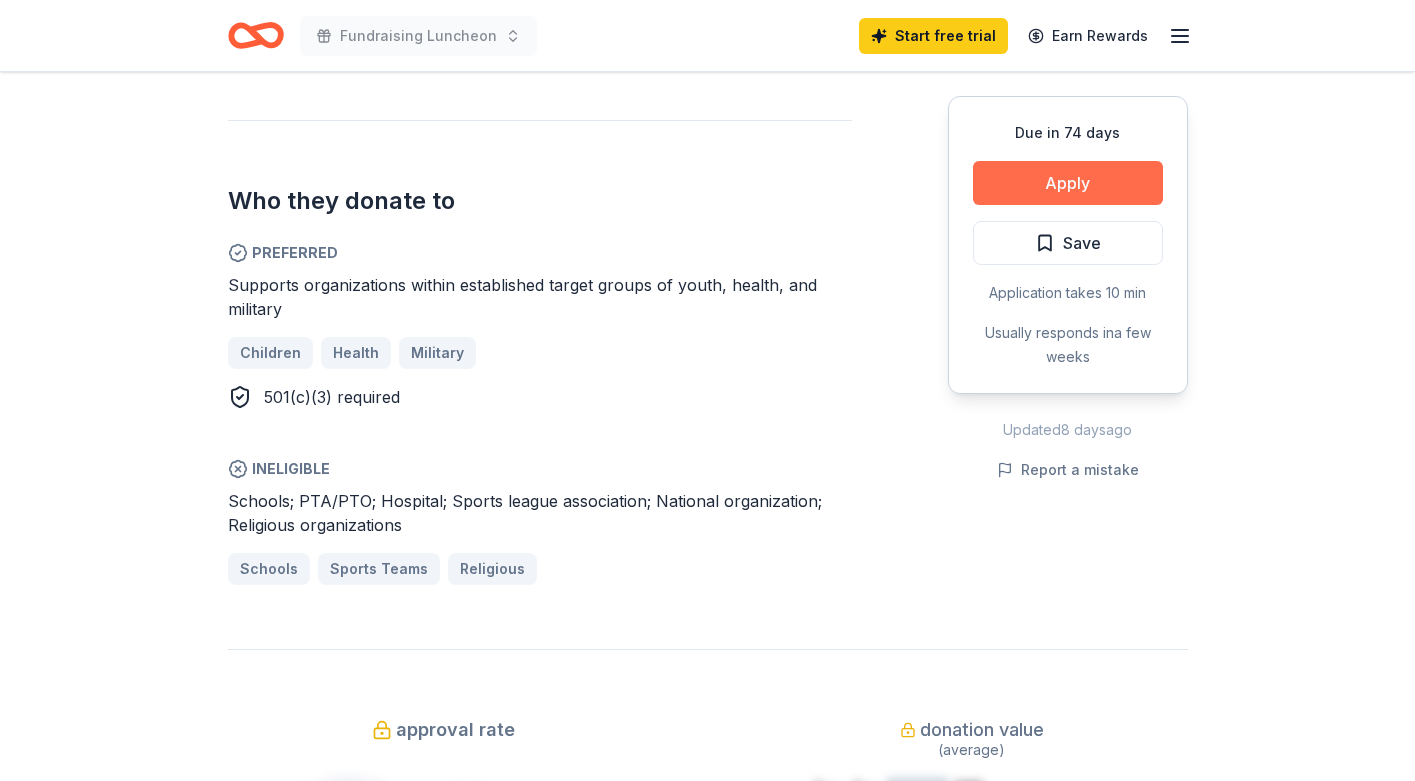 click on "Apply" at bounding box center [1068, 183] 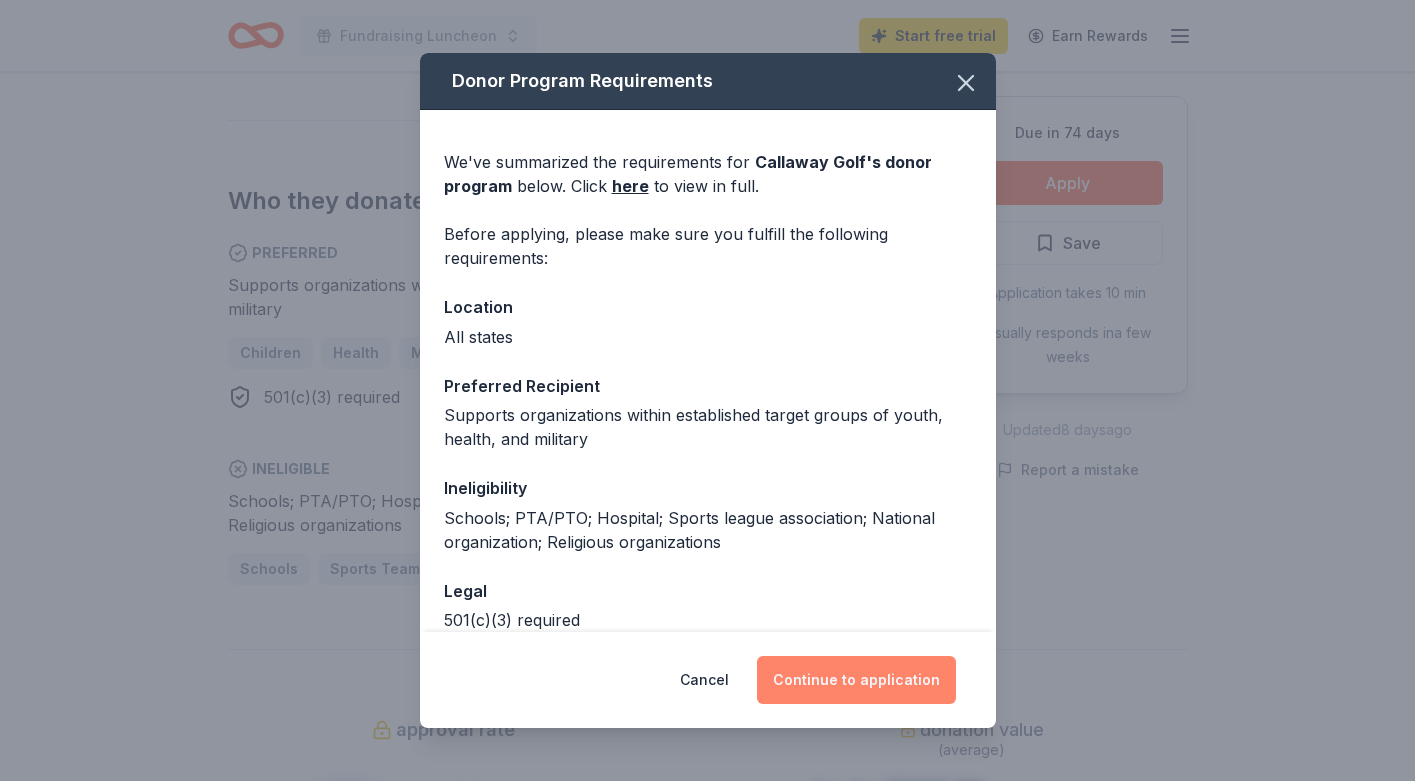 click on "Continue to application" at bounding box center [856, 680] 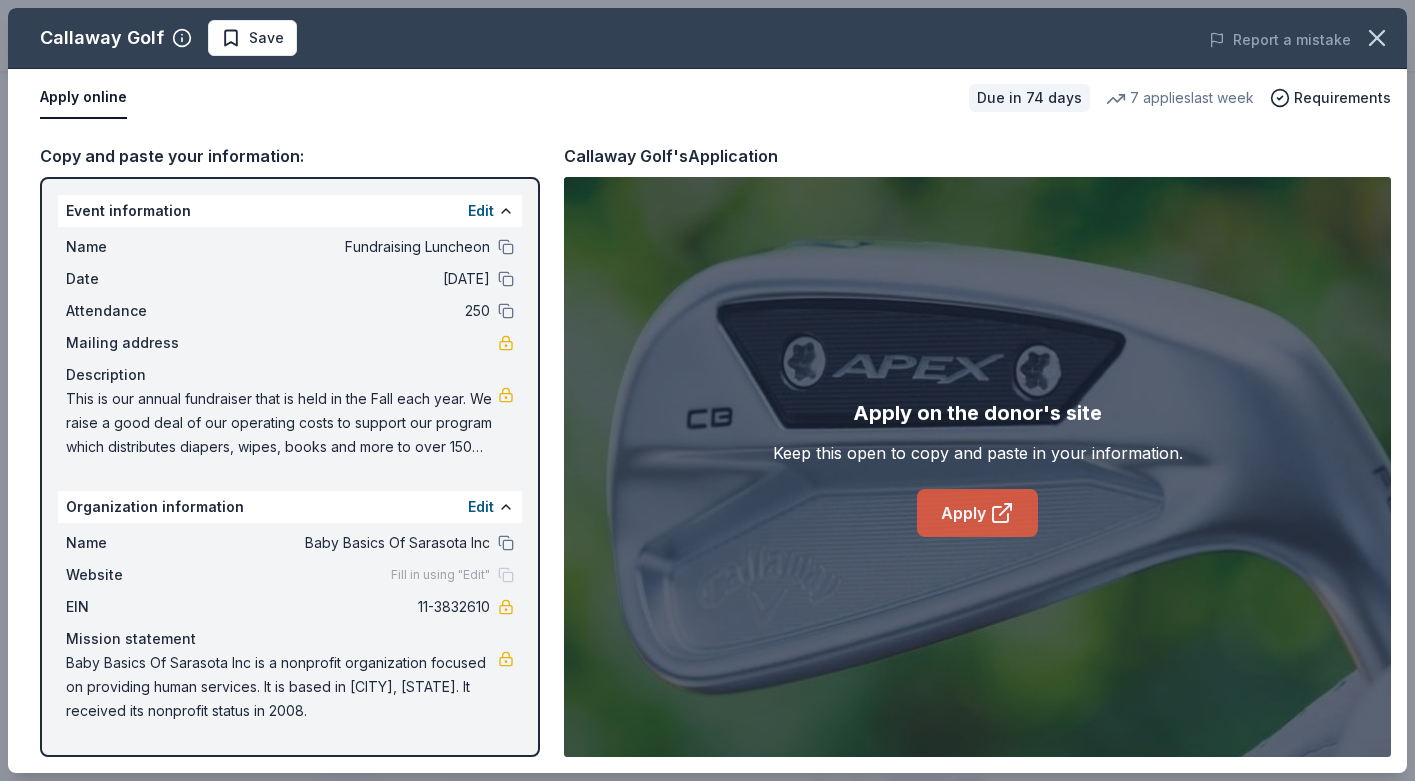 click on "Apply" at bounding box center (977, 513) 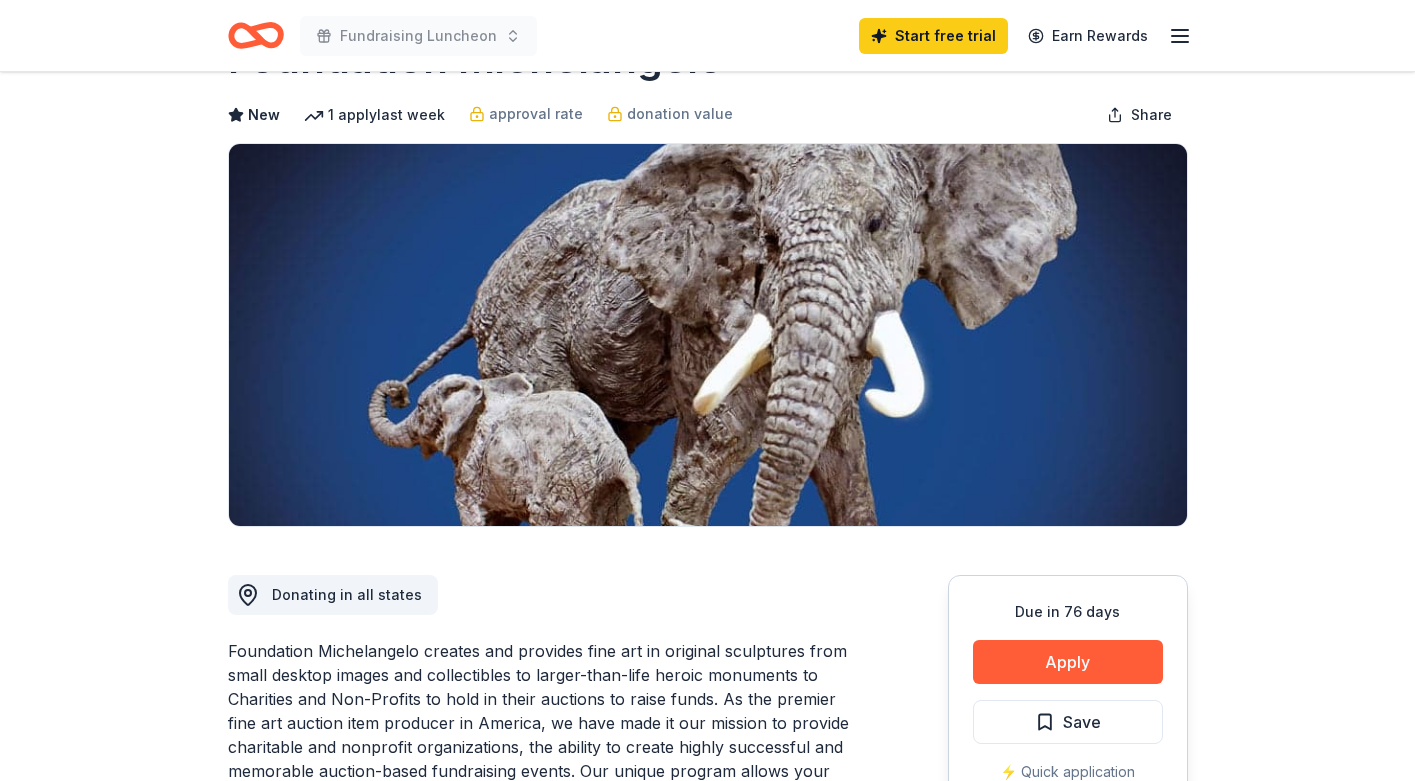 scroll, scrollTop: 9, scrollLeft: 0, axis: vertical 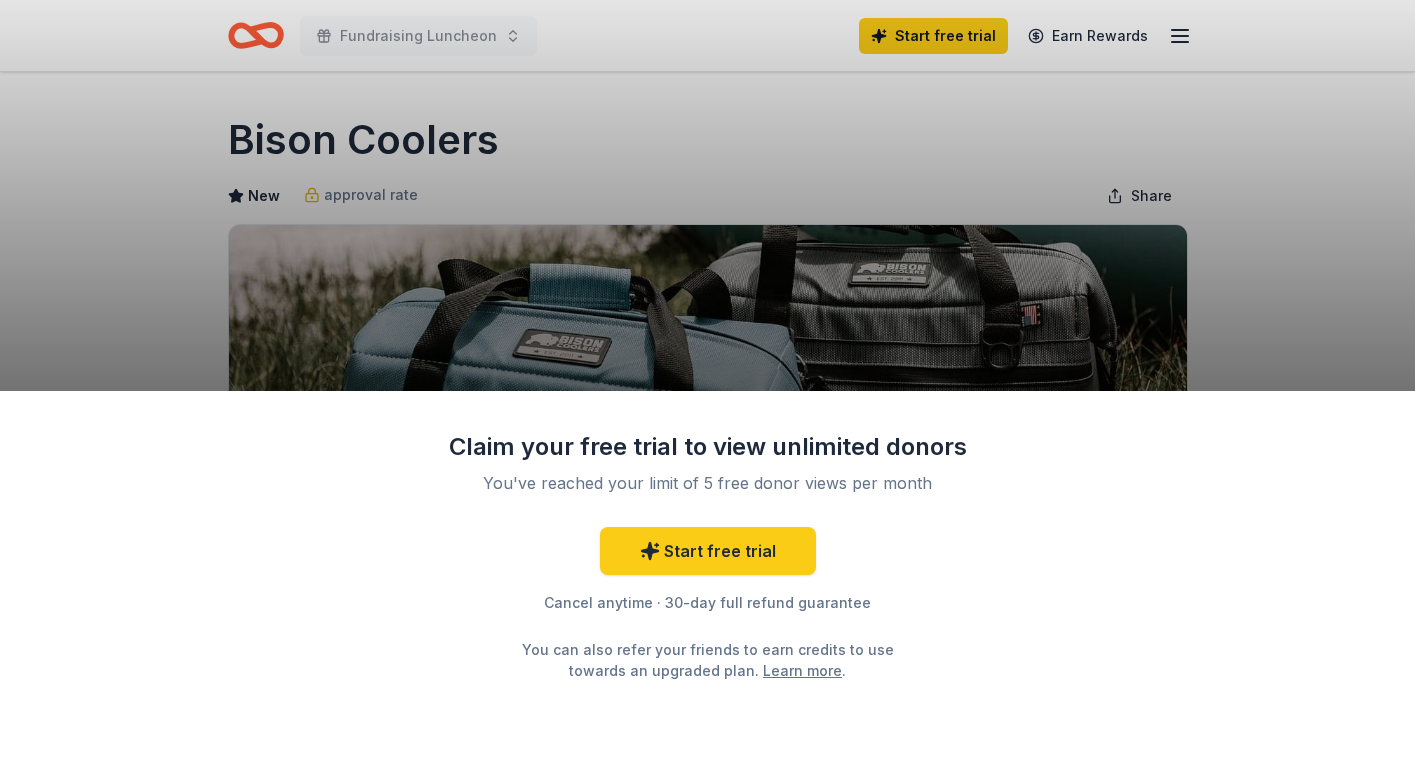 click on "Claim your free trial to view unlimited donors You've reached your limit of 5 free donor views per month Start free  trial Cancel anytime · 30-day full refund guarantee You can also refer your friends to earn credits to use towards an upgraded plan.   Learn more ." at bounding box center [707, 390] 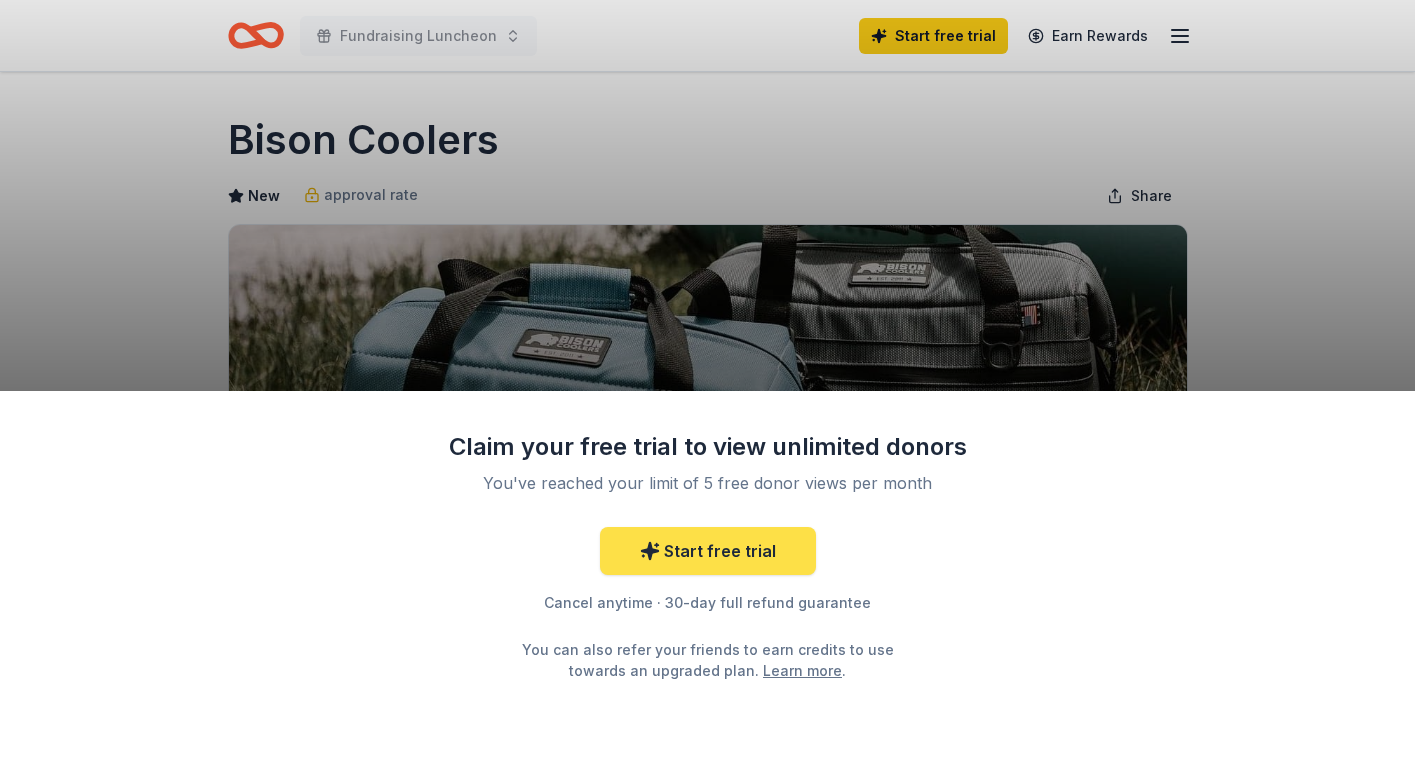 click on "Start free  trial" at bounding box center (708, 551) 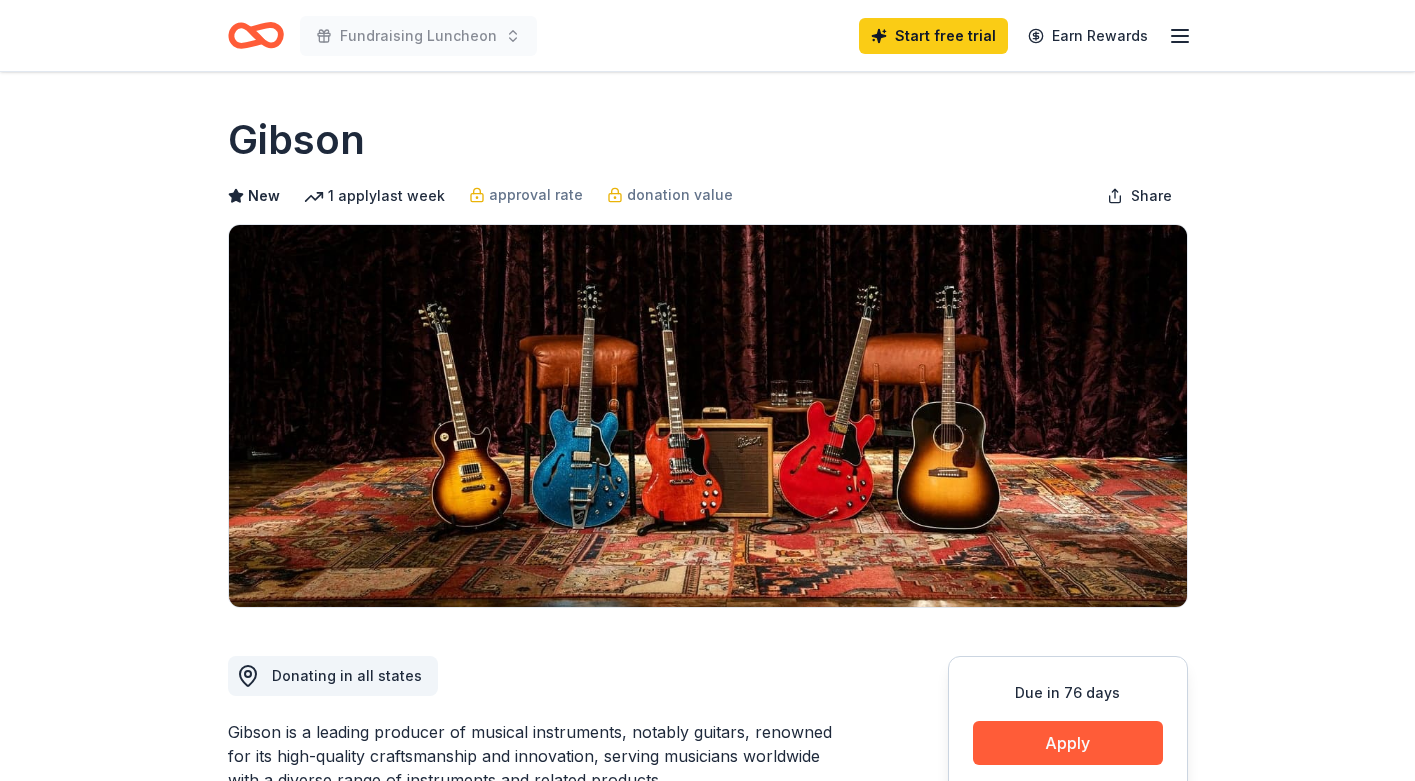 scroll, scrollTop: 0, scrollLeft: 0, axis: both 